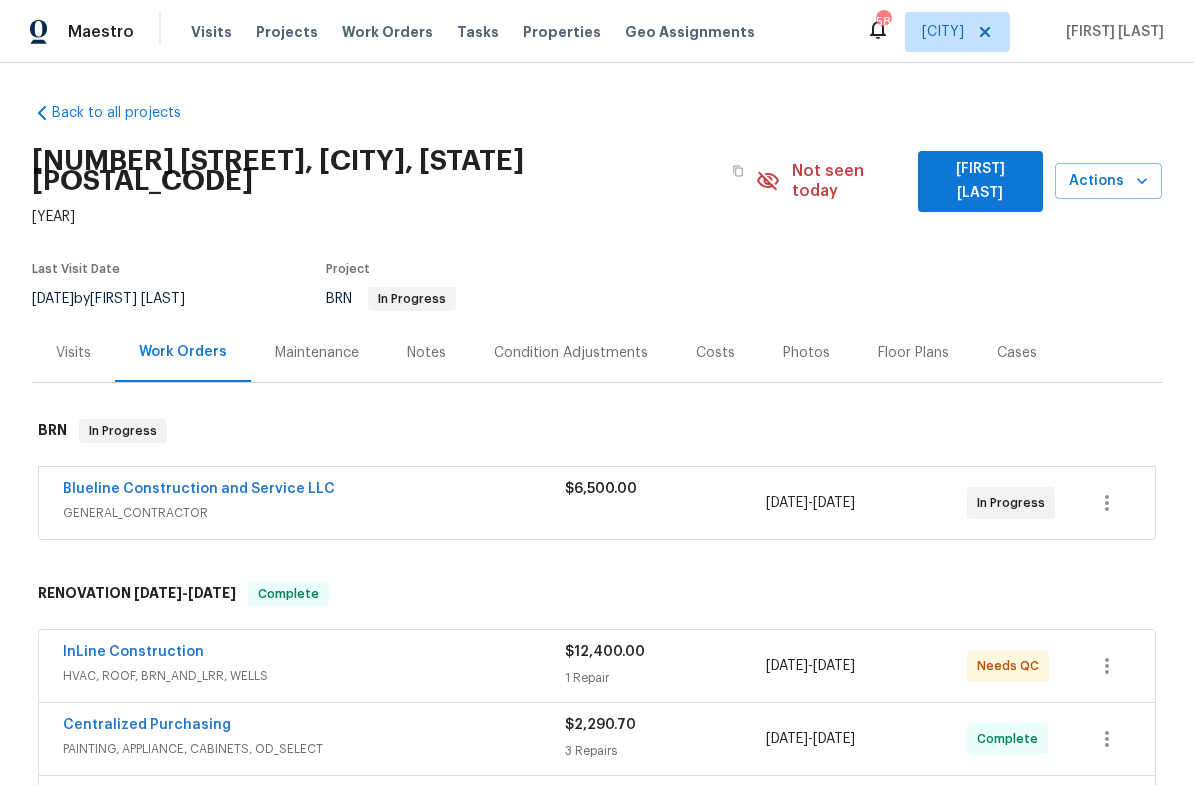 scroll, scrollTop: 0, scrollLeft: 0, axis: both 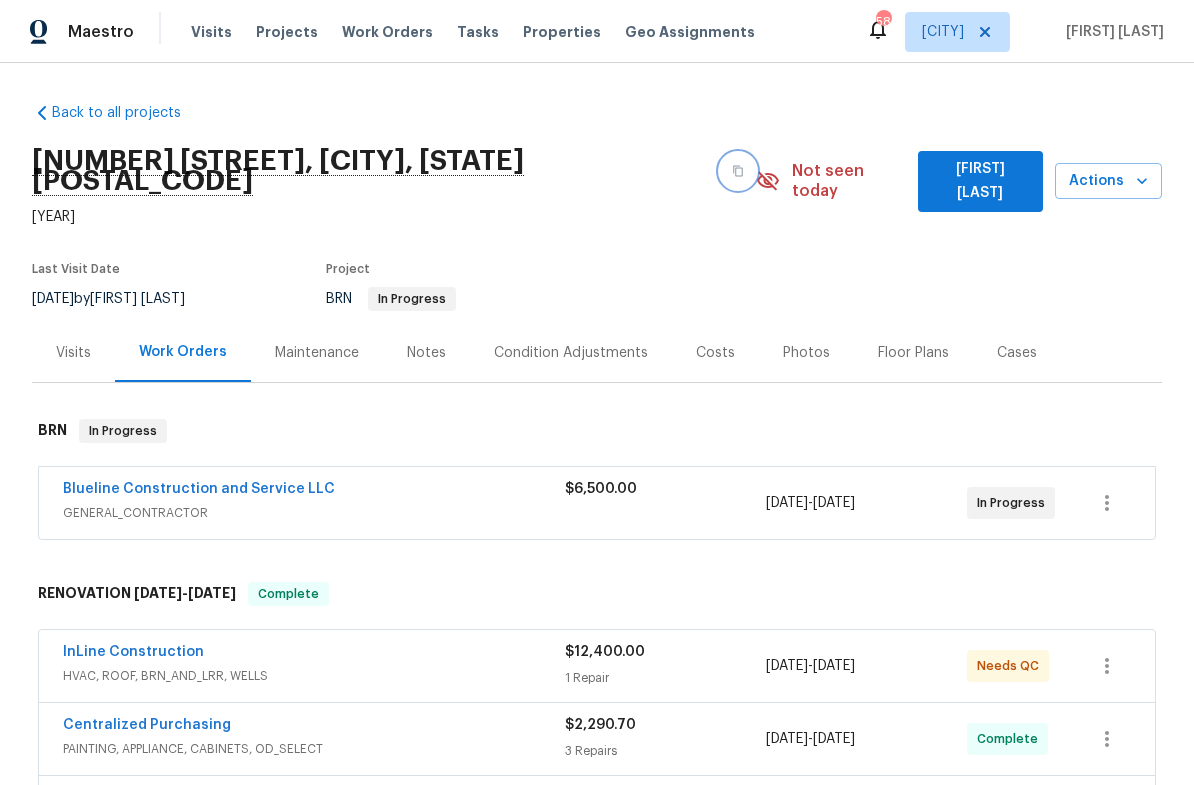 click 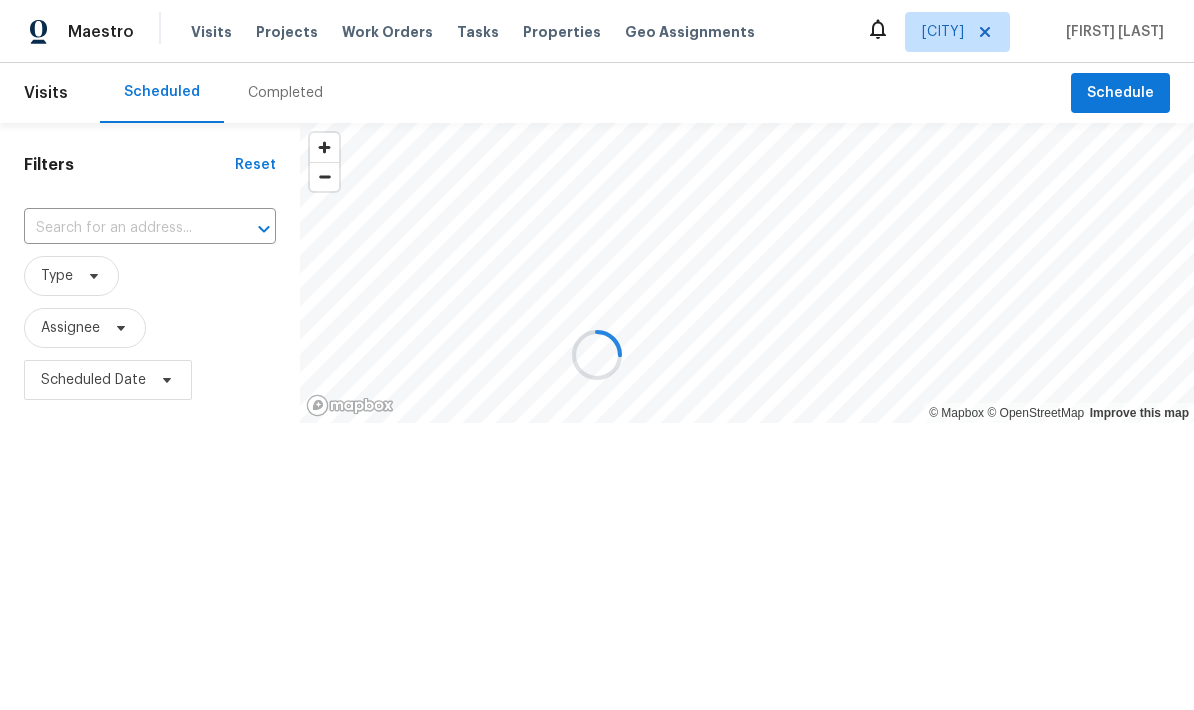 scroll, scrollTop: 0, scrollLeft: 0, axis: both 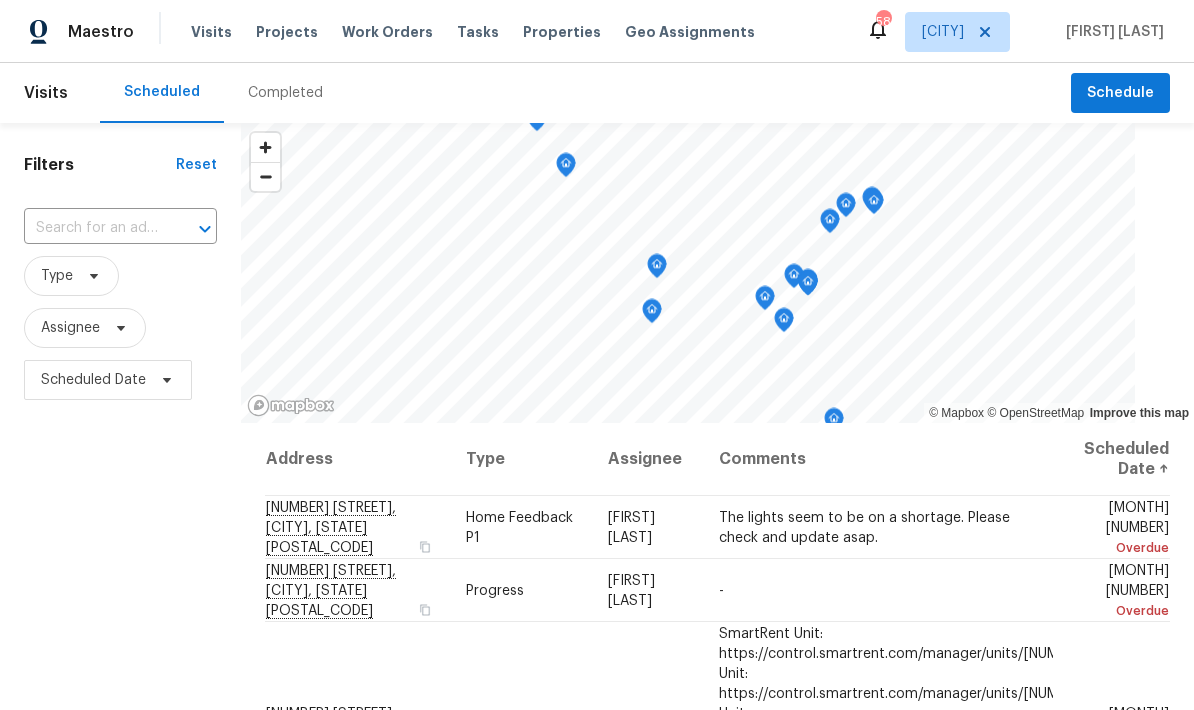 click on "Work Orders" at bounding box center (387, 32) 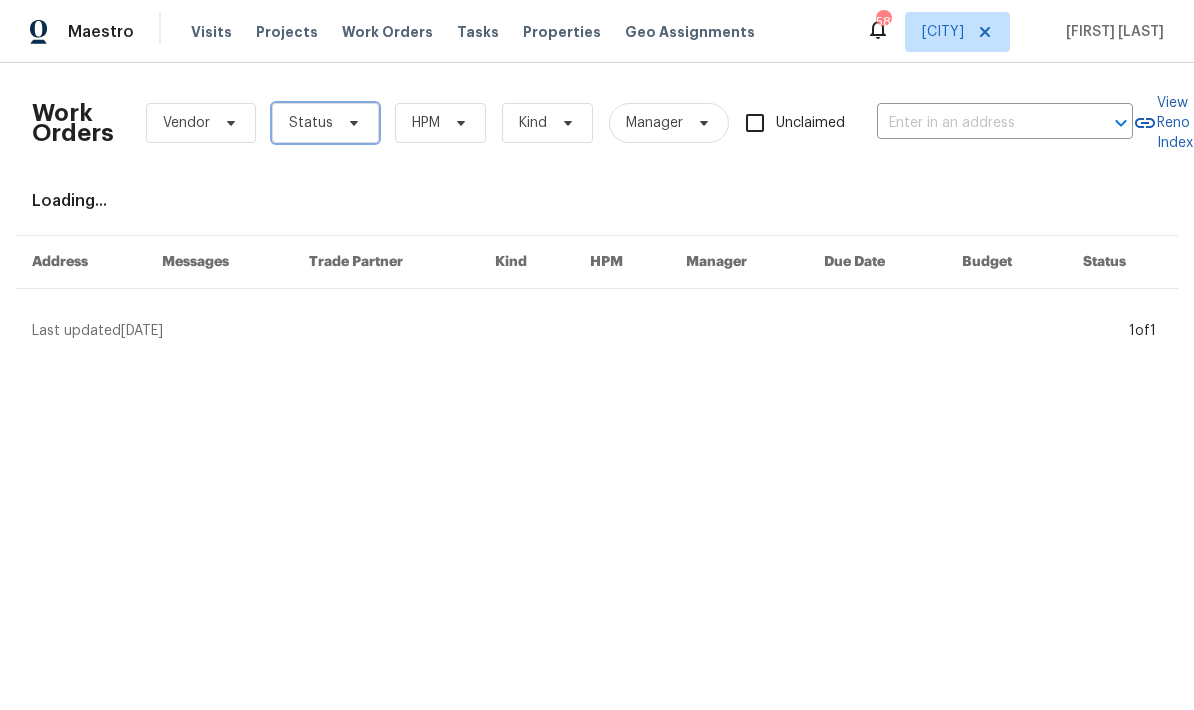 click 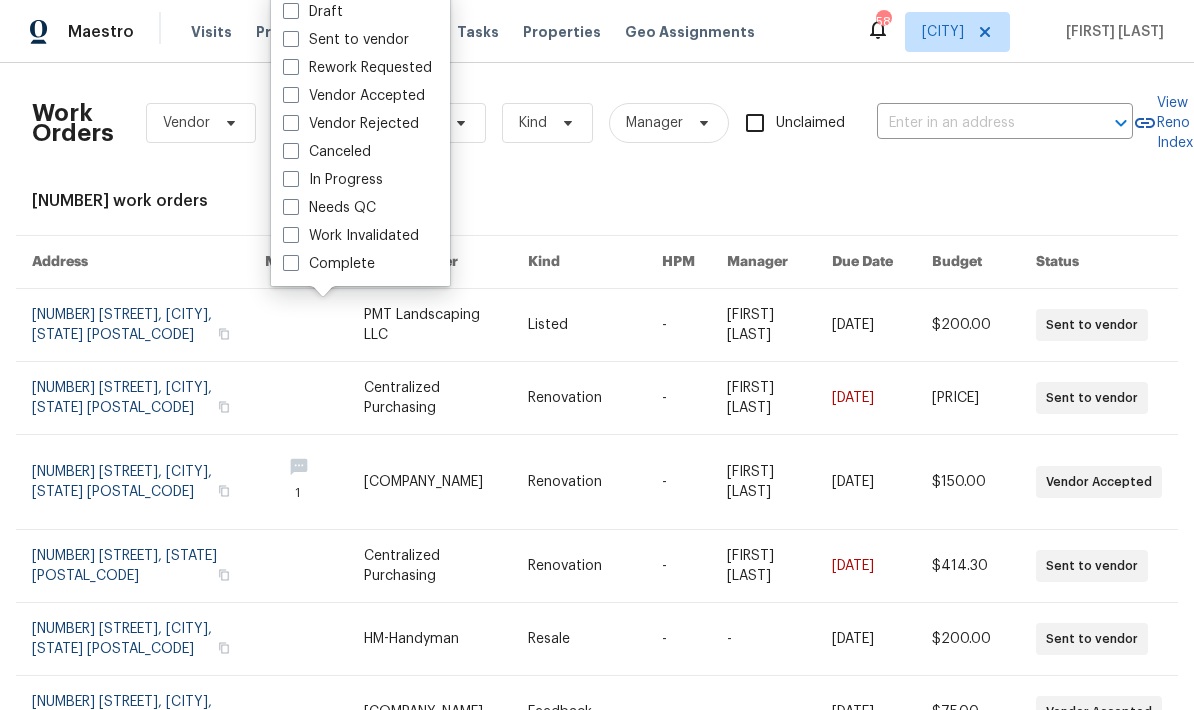 click at bounding box center [291, 207] 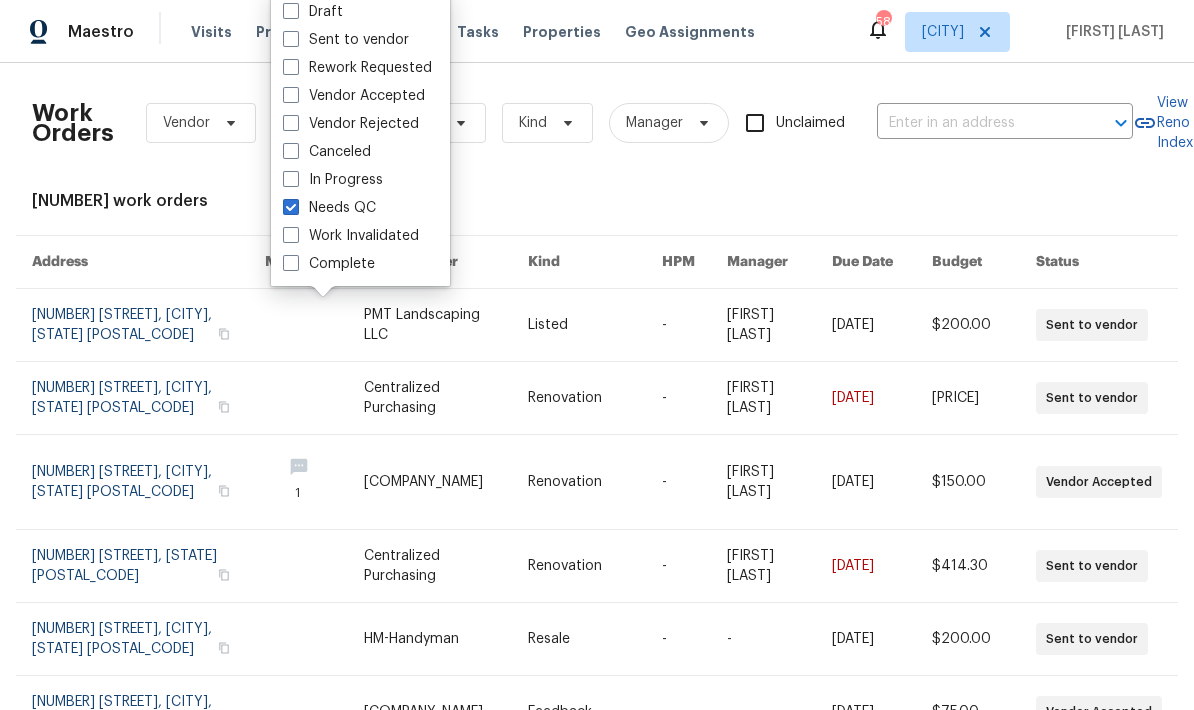 checkbox on "true" 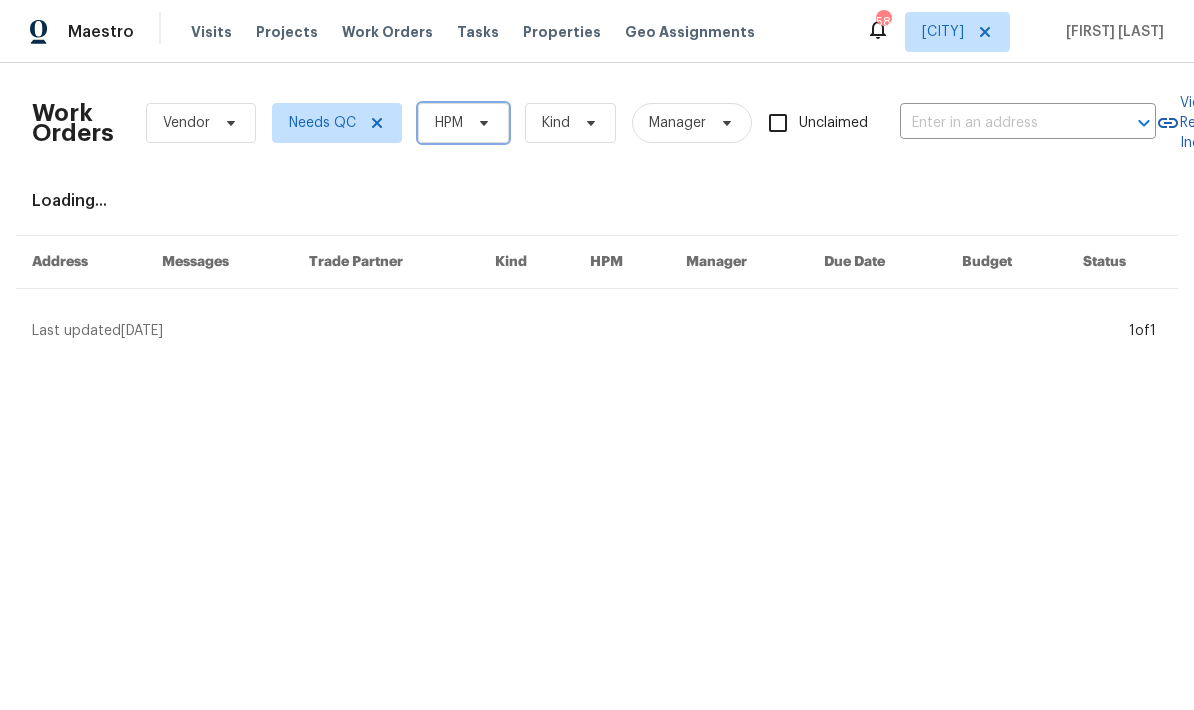 click on "HPM" at bounding box center [449, 123] 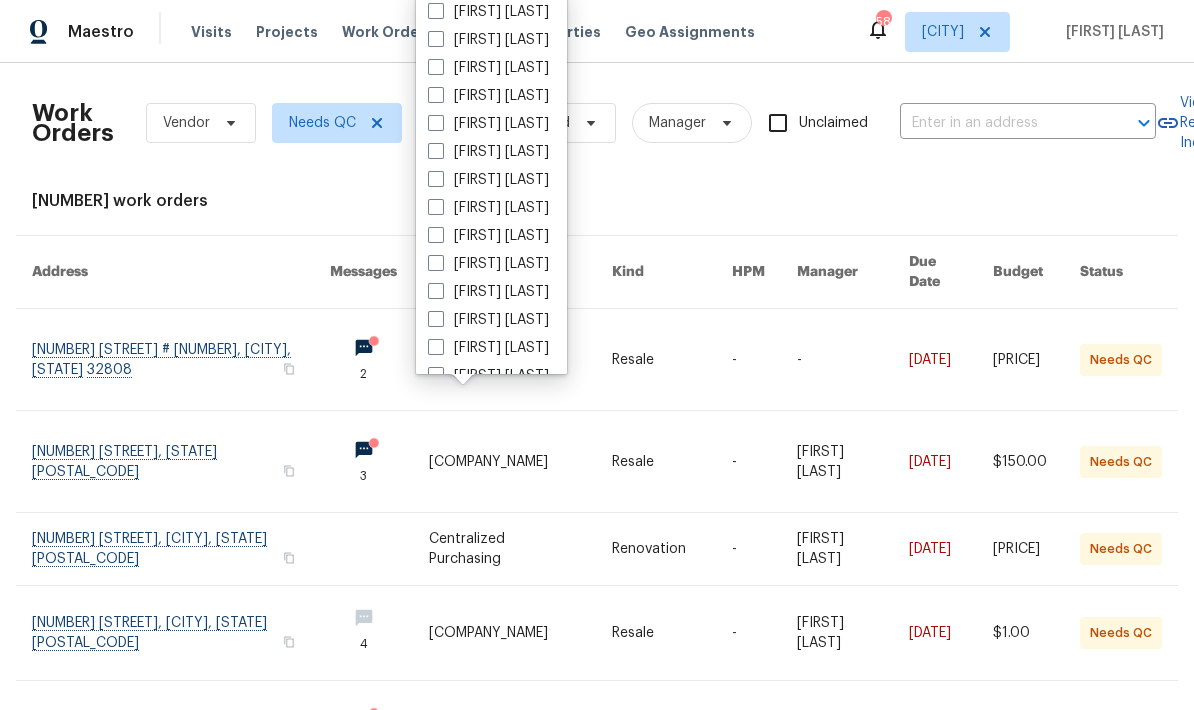 click on "[FIRST] [LAST]" at bounding box center (491, 12) 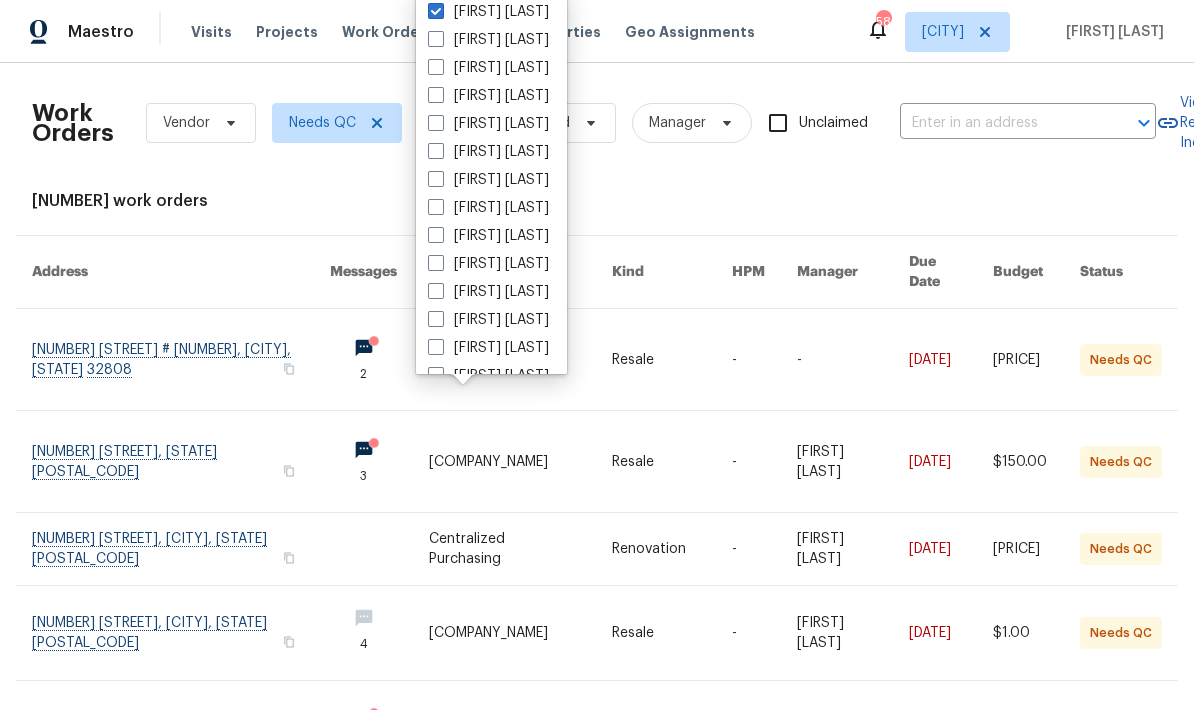 checkbox on "true" 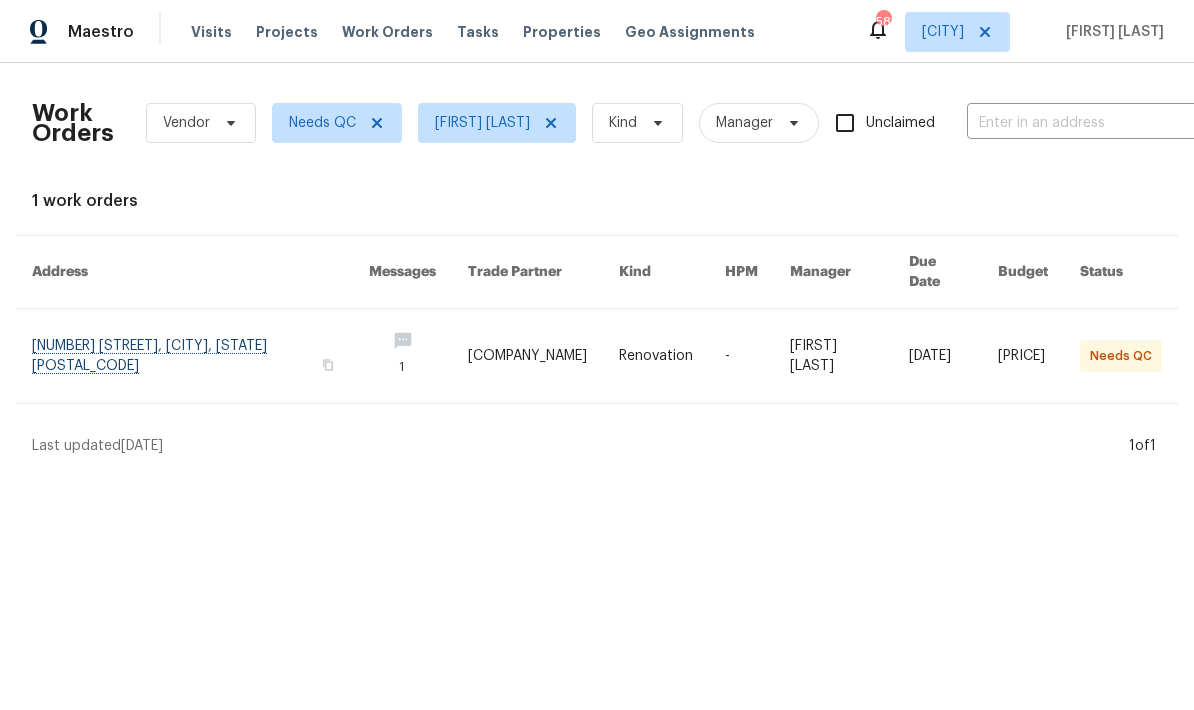 click at bounding box center (200, 356) 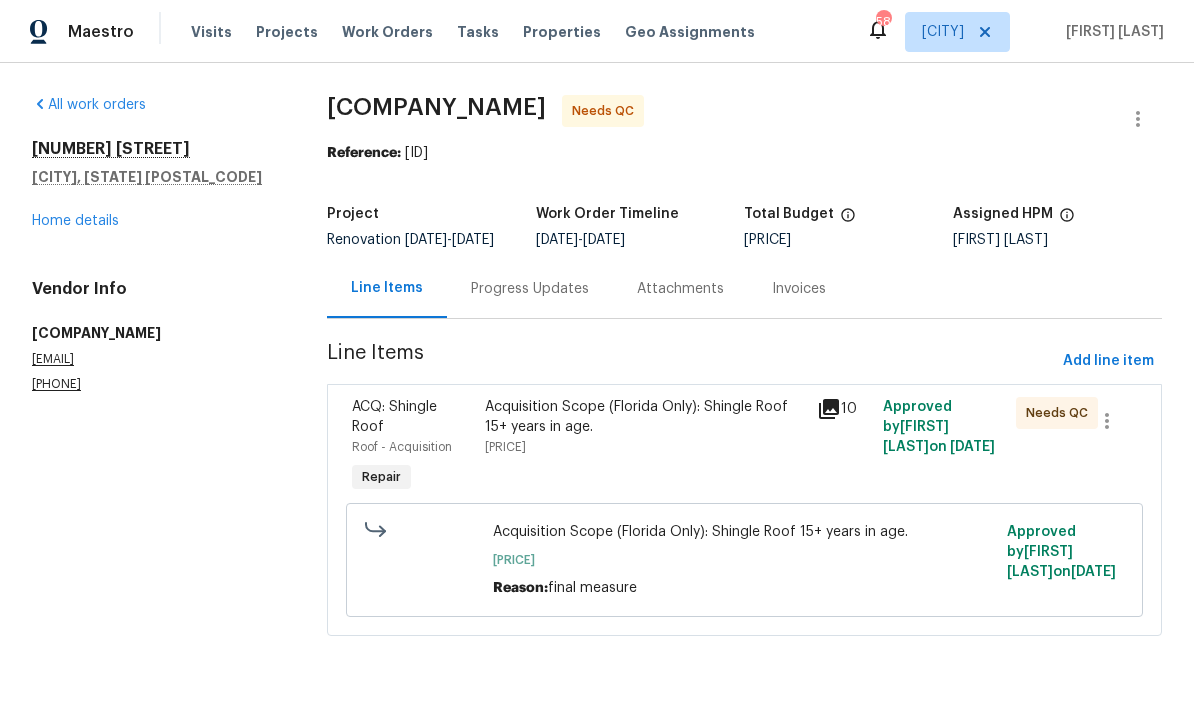 click on "Acquisition Scope (Florida Only): Shingle Roof 15+ years in age." at bounding box center (645, 417) 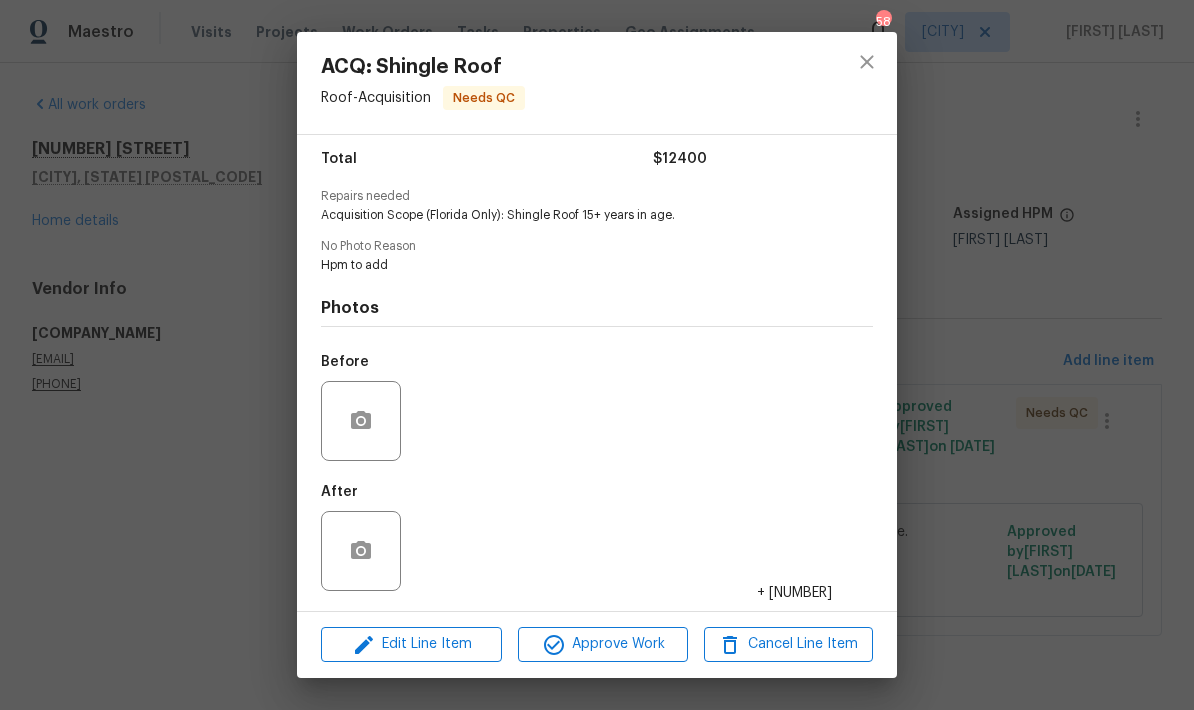 scroll, scrollTop: 166, scrollLeft: 0, axis: vertical 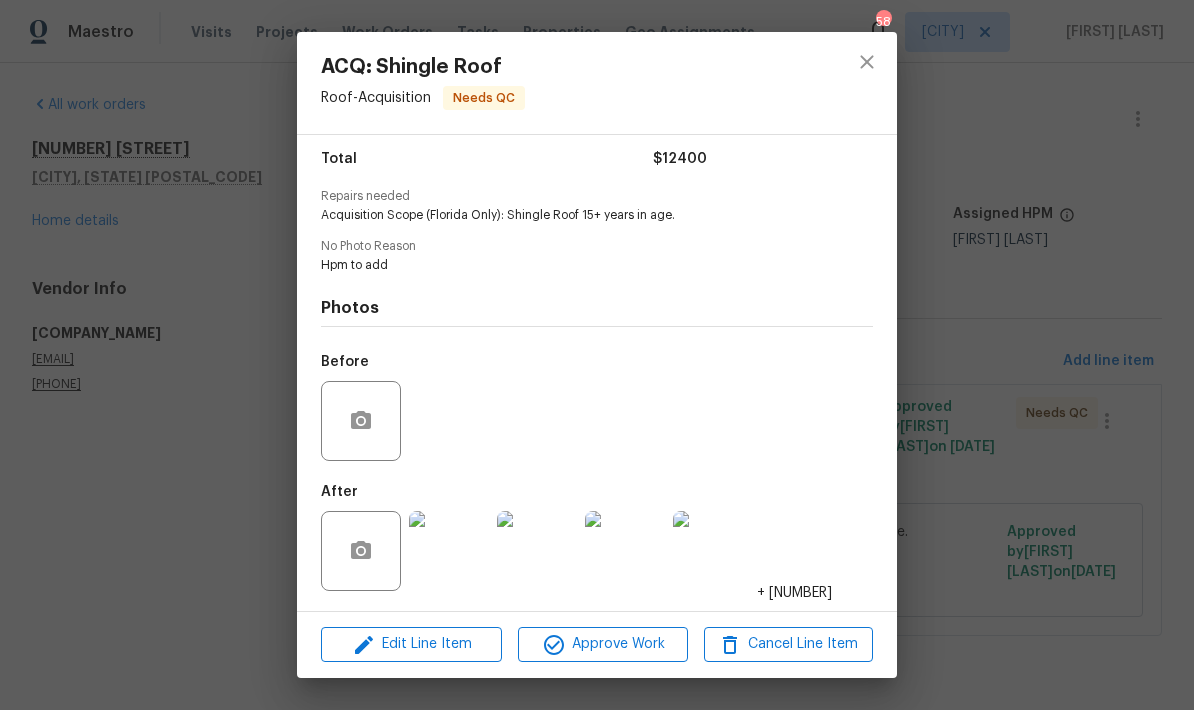 click at bounding box center [449, 551] 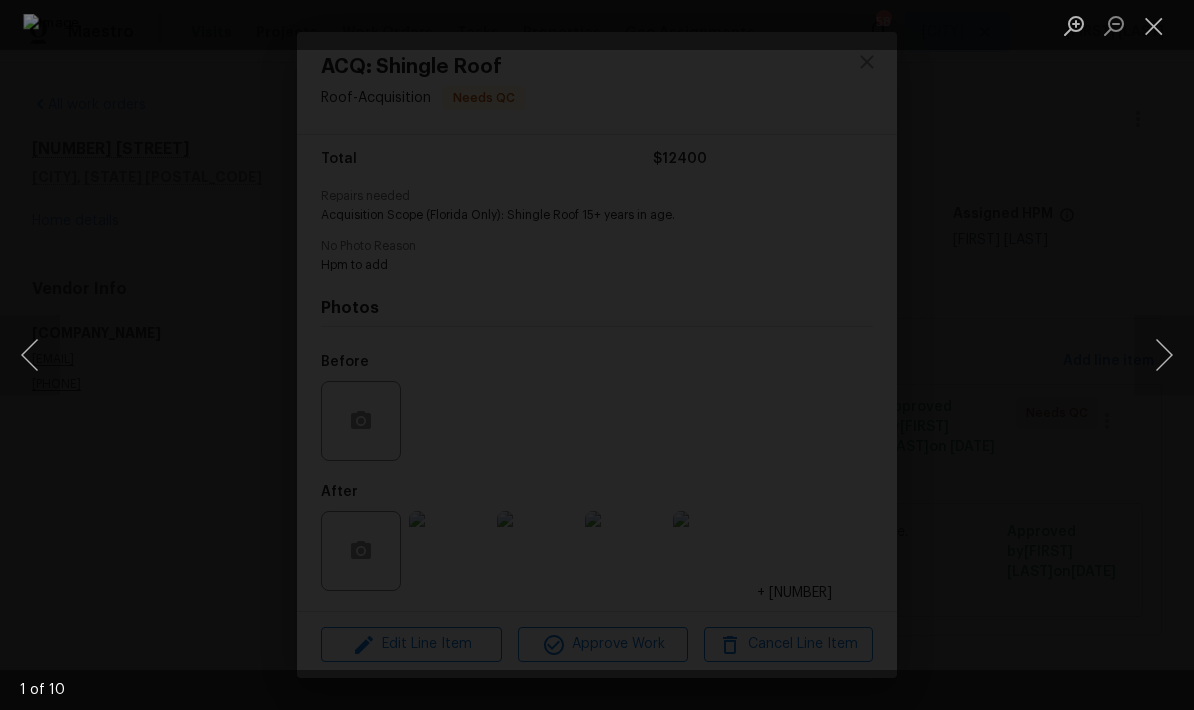 click at bounding box center (1164, 355) 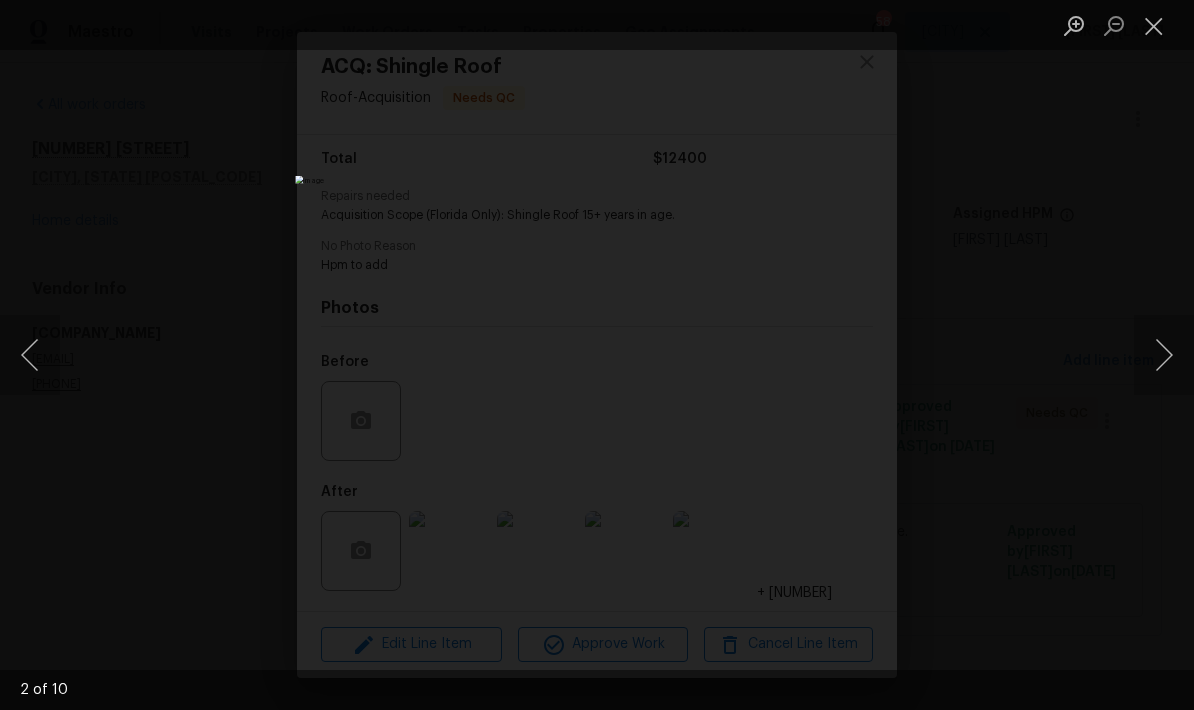 click at bounding box center (1164, 355) 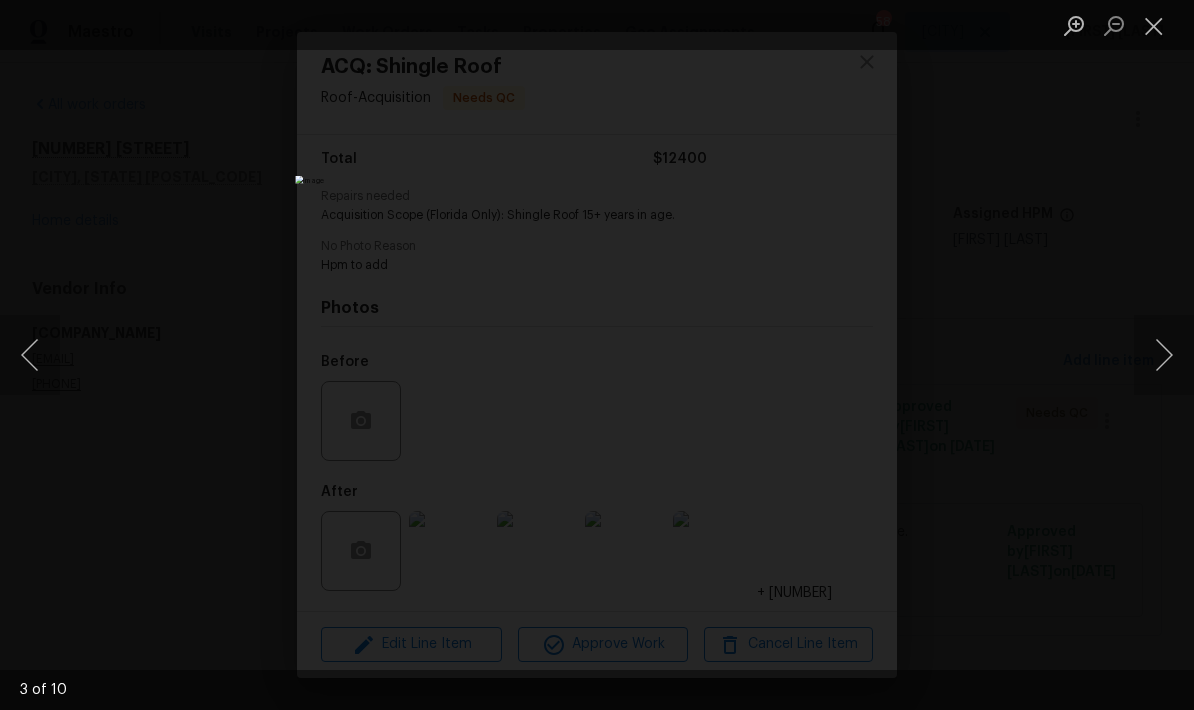 click at bounding box center [1164, 355] 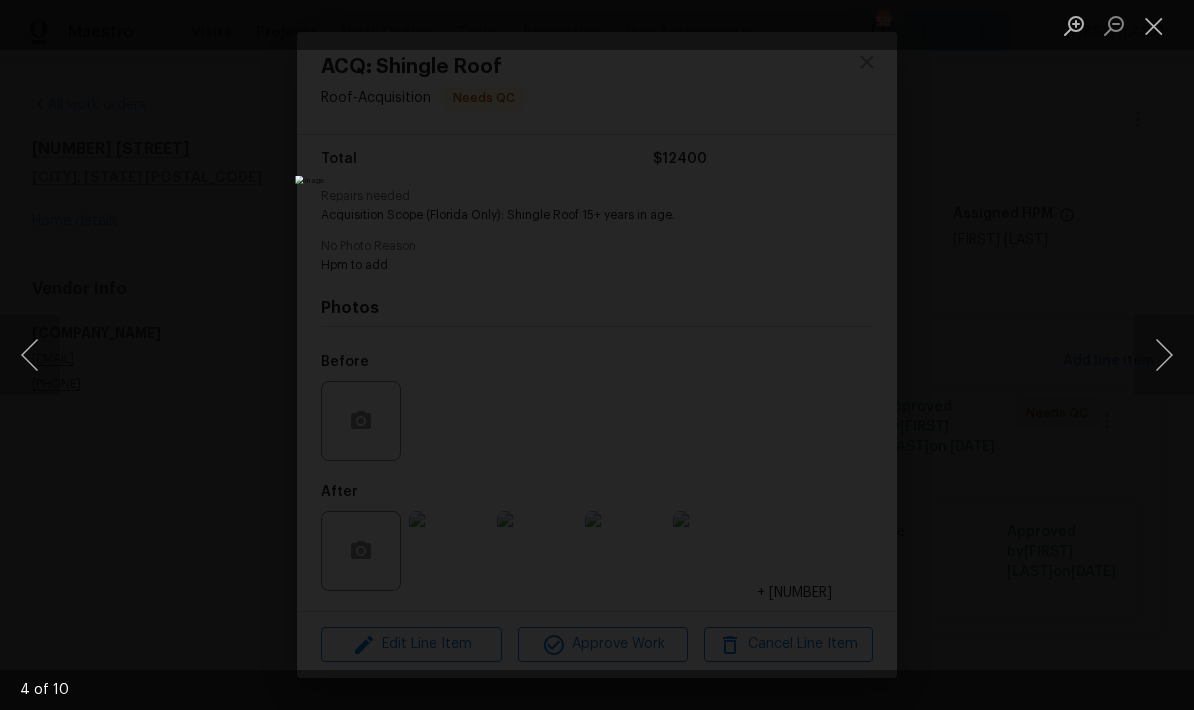 click at bounding box center [30, 355] 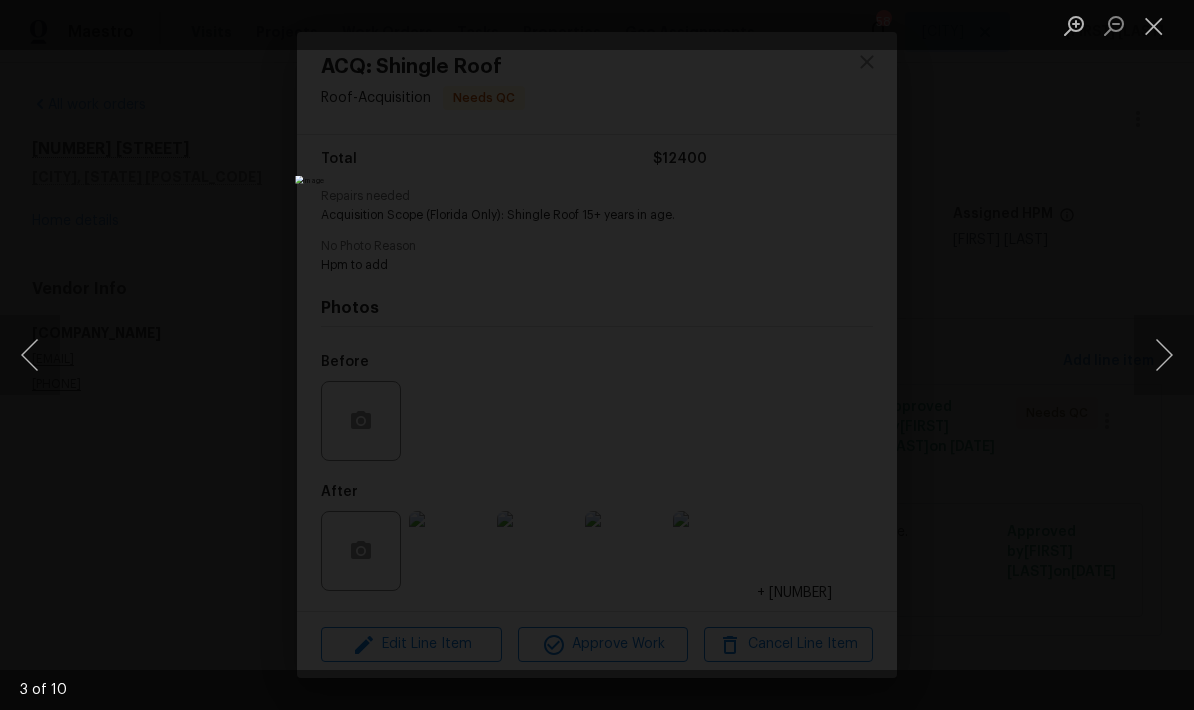 click at bounding box center (1164, 355) 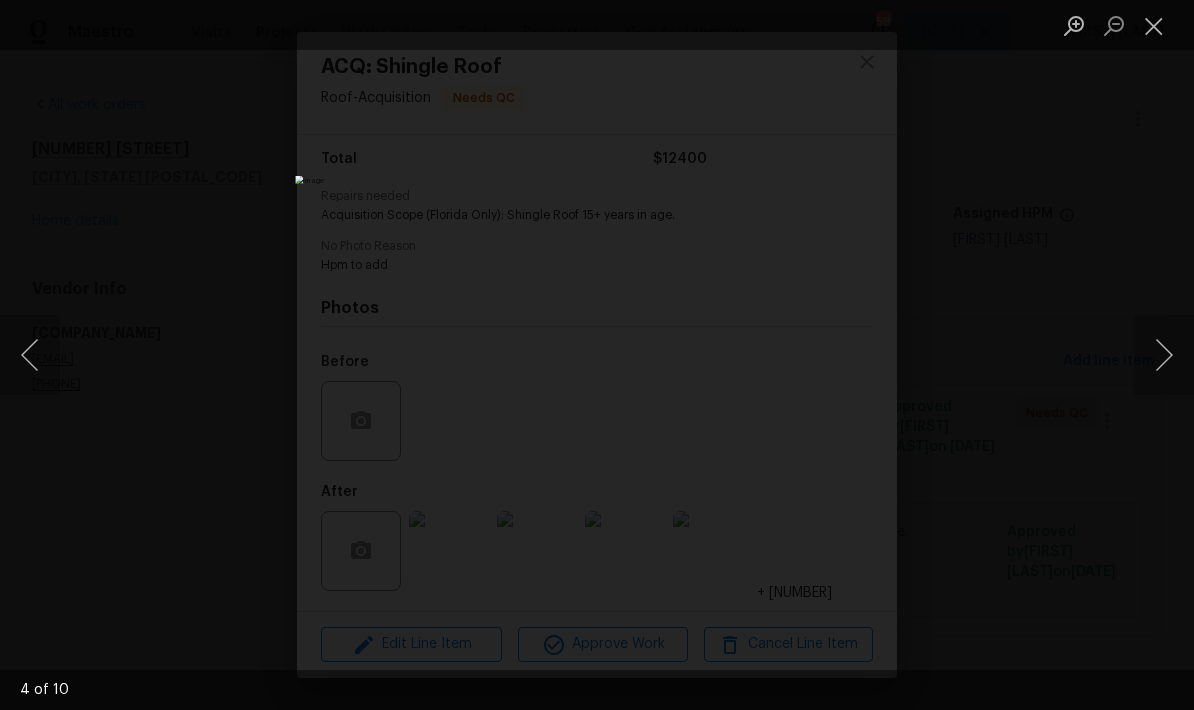 click at bounding box center (1164, 355) 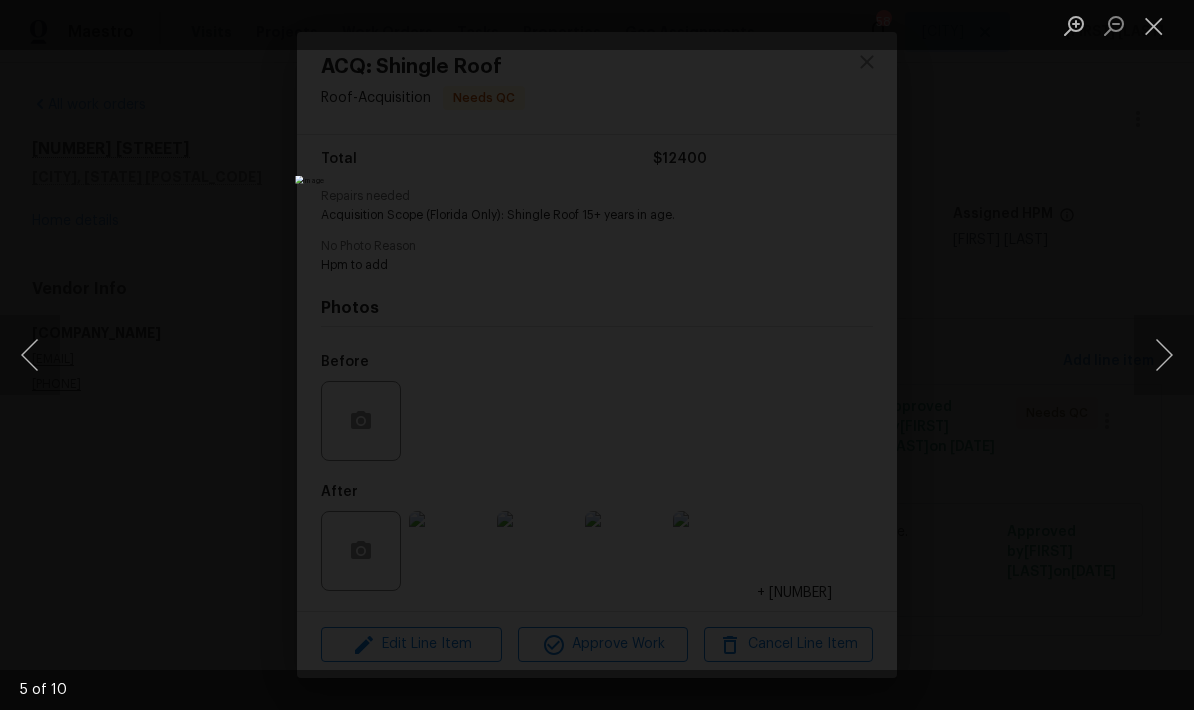 click at bounding box center (1164, 355) 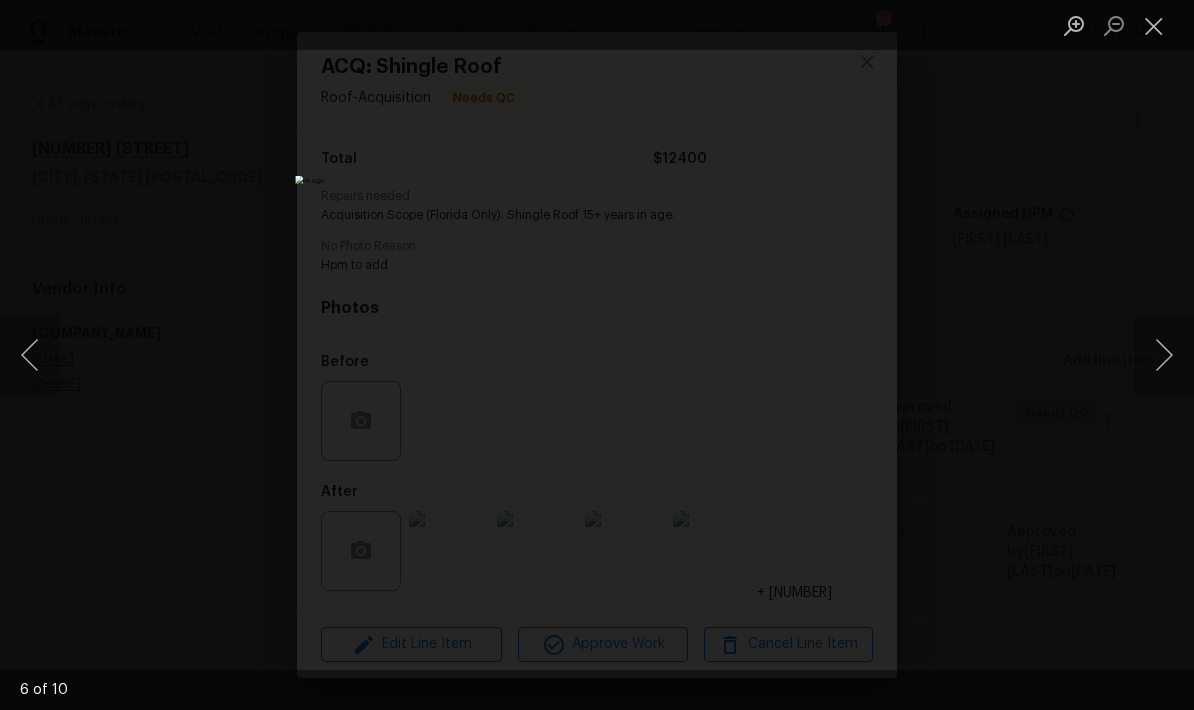 click at bounding box center (1164, 355) 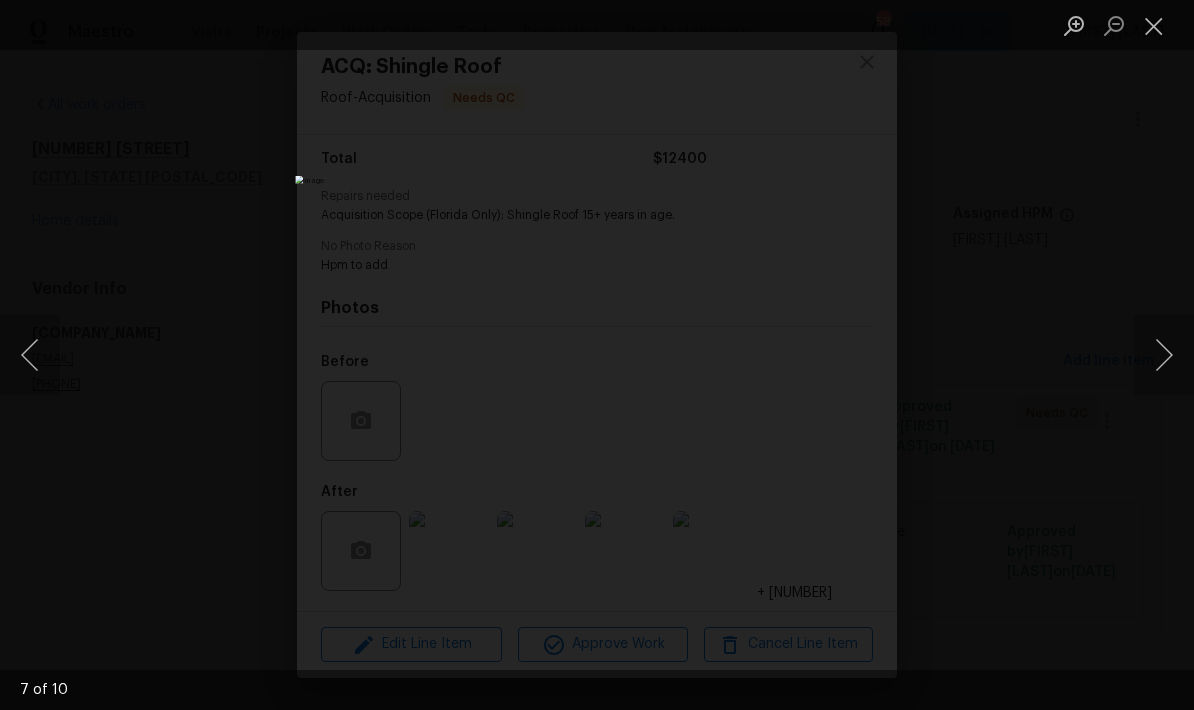 click at bounding box center [1164, 355] 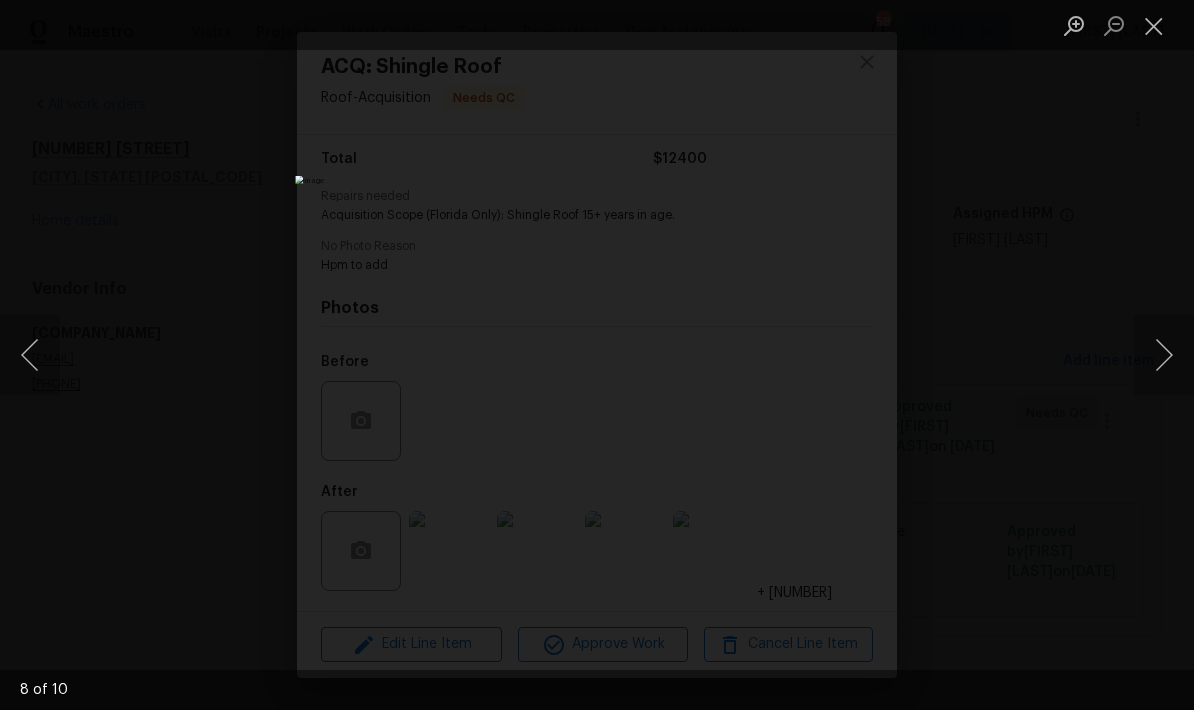 click at bounding box center (1164, 355) 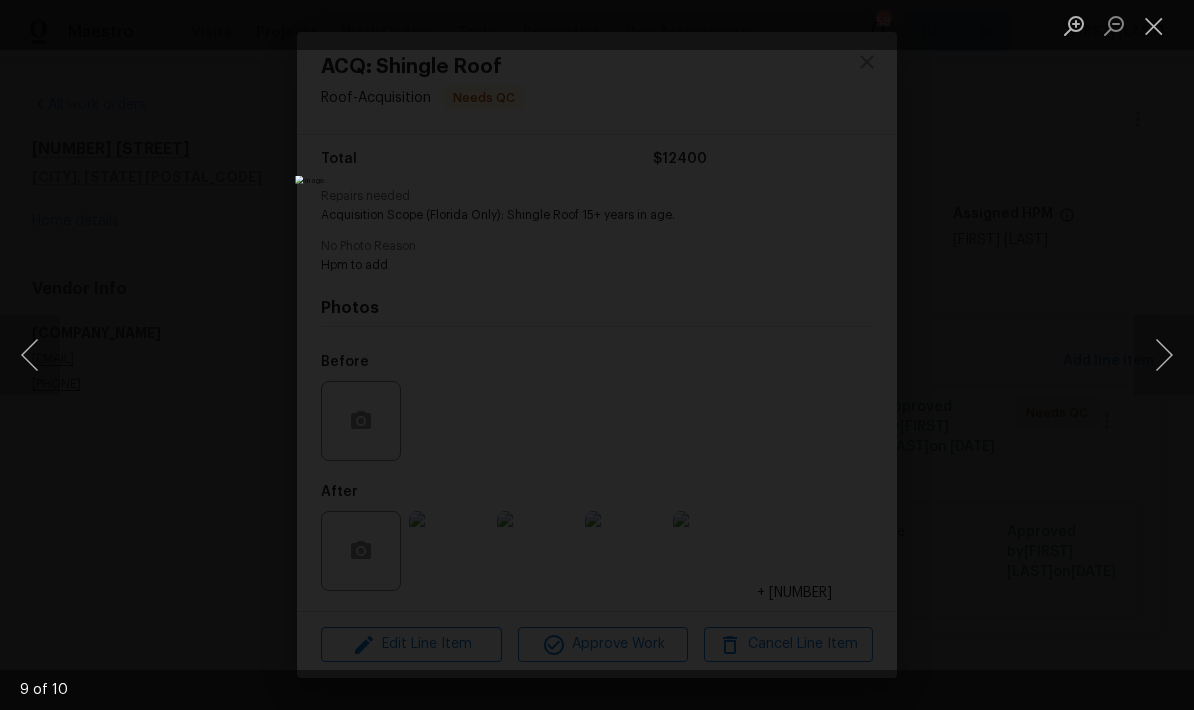 click at bounding box center (597, 355) 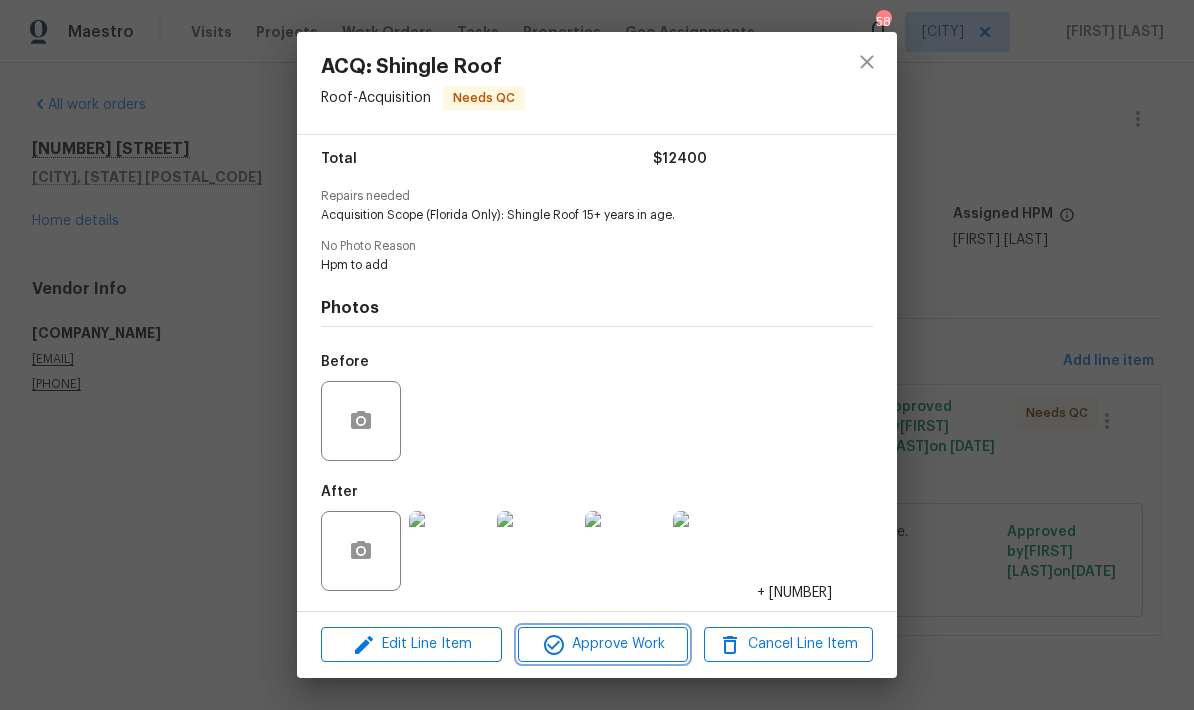 click on "Approve Work" at bounding box center (602, 644) 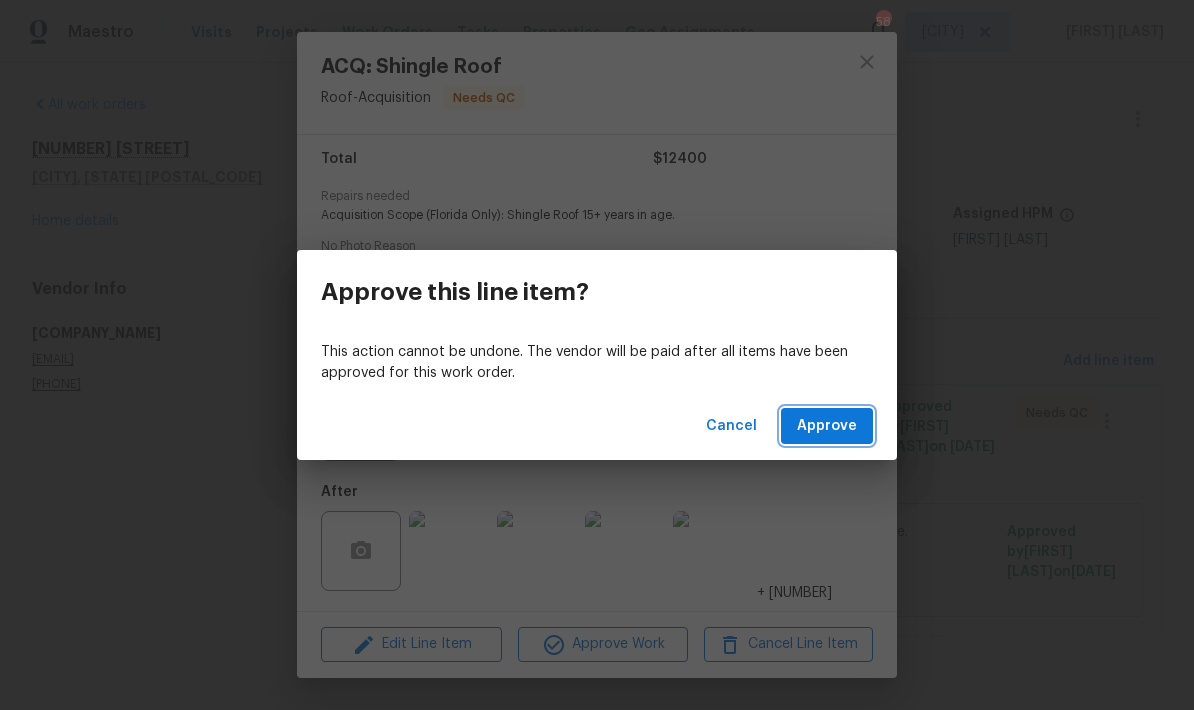 click on "Approve" at bounding box center (827, 426) 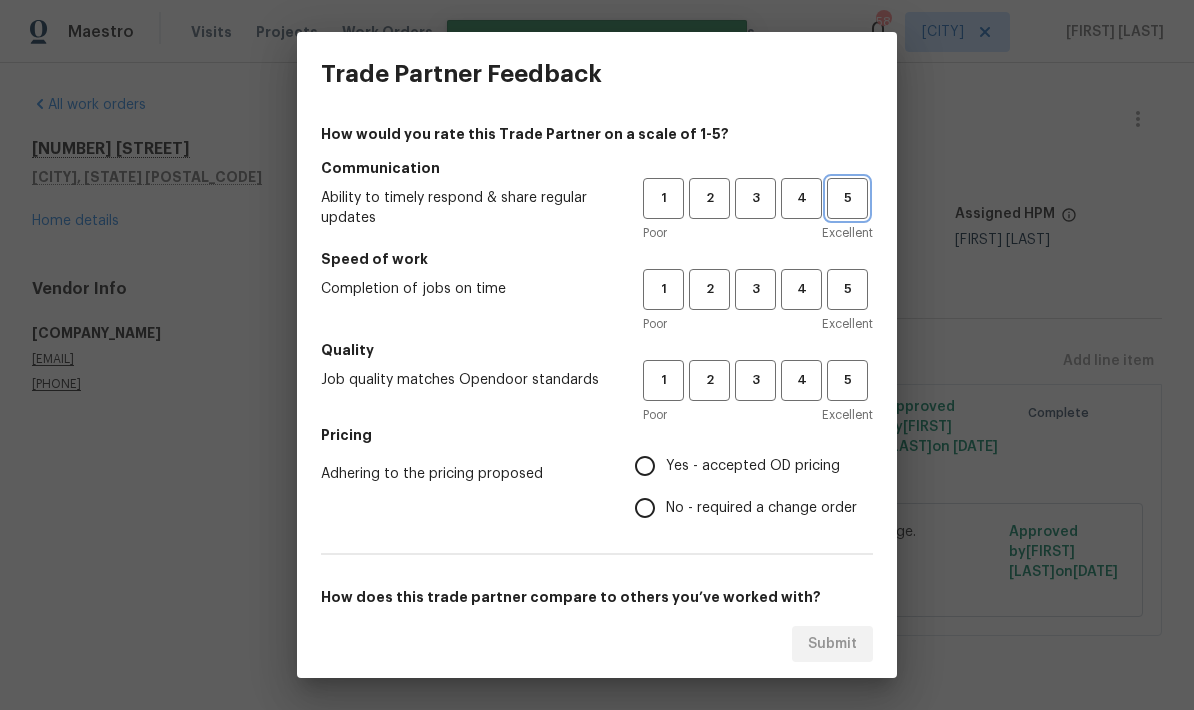 click on "5" at bounding box center (847, 198) 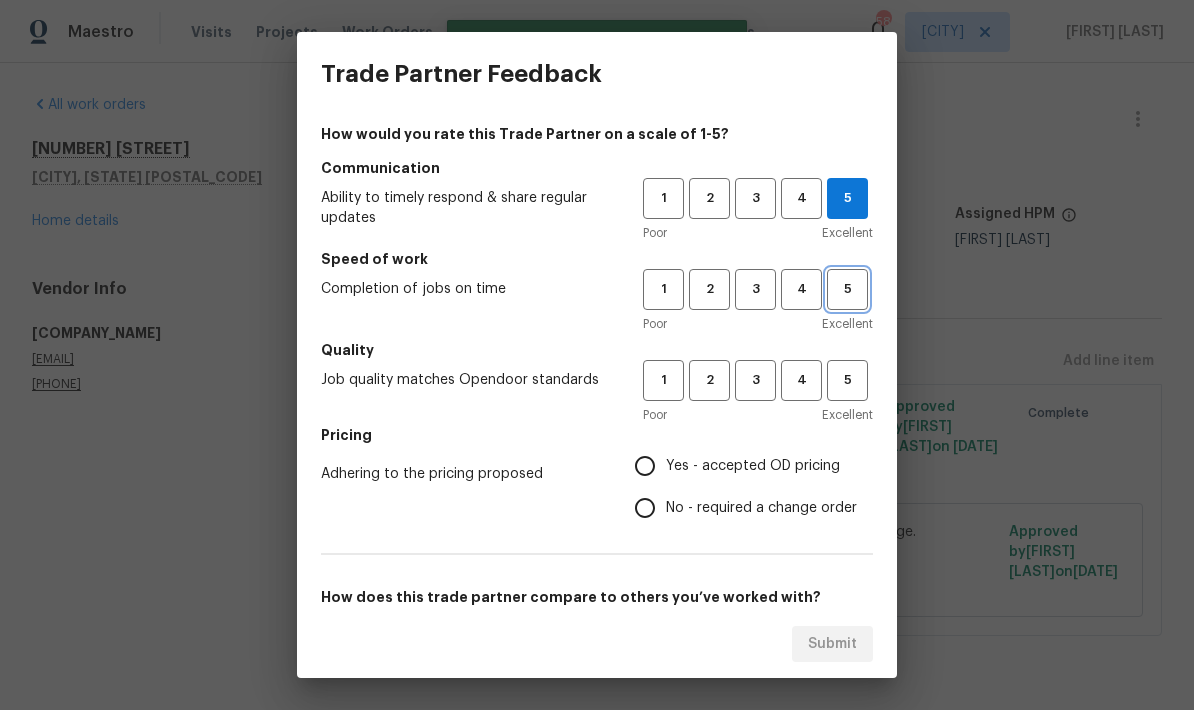 click on "5" at bounding box center [847, 289] 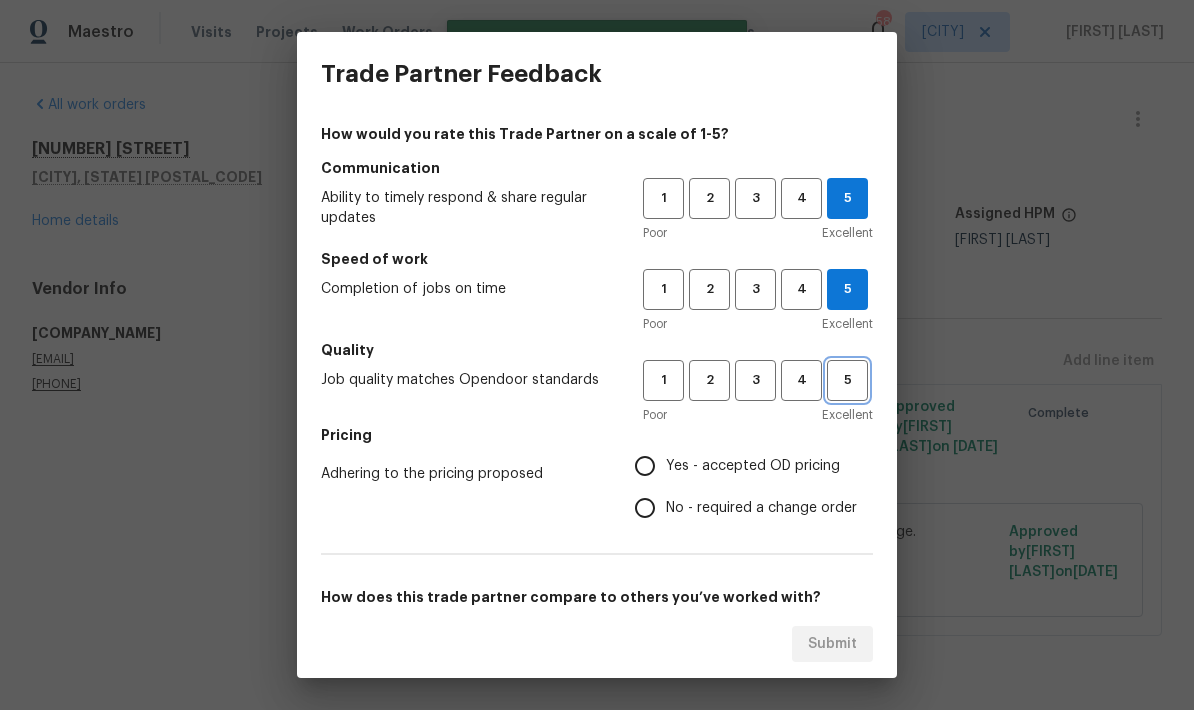 click on "5" at bounding box center (847, 380) 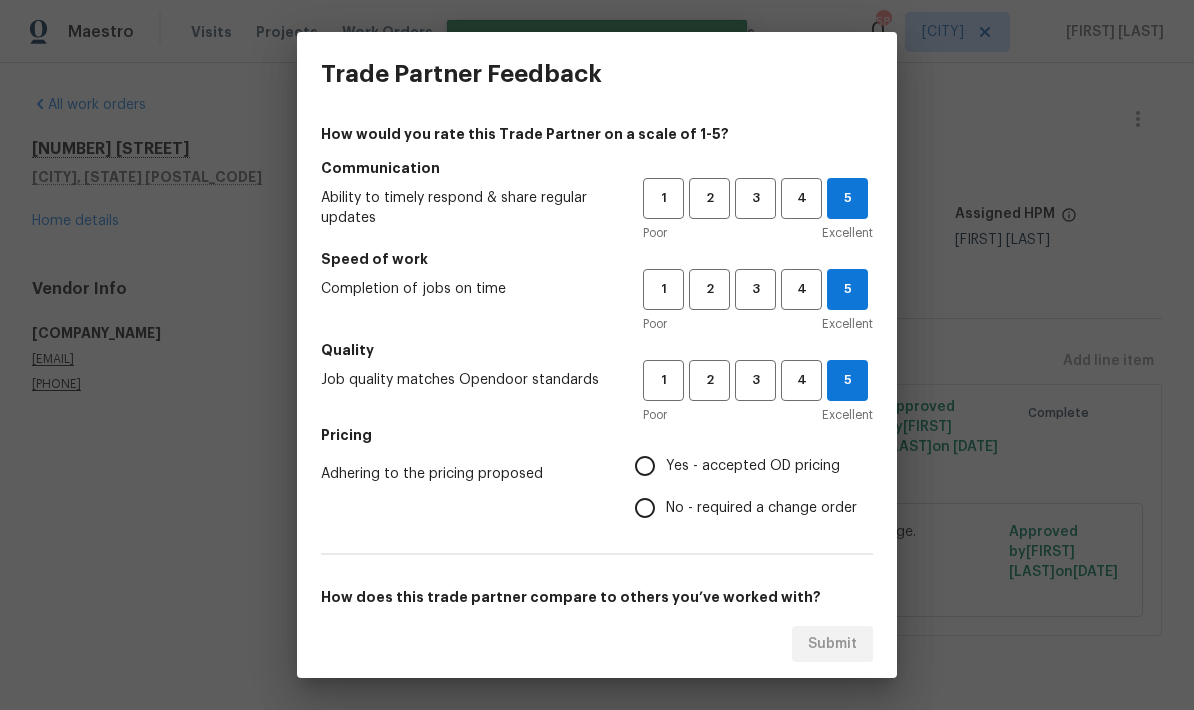 click on "Yes - accepted OD pricing" at bounding box center (645, 466) 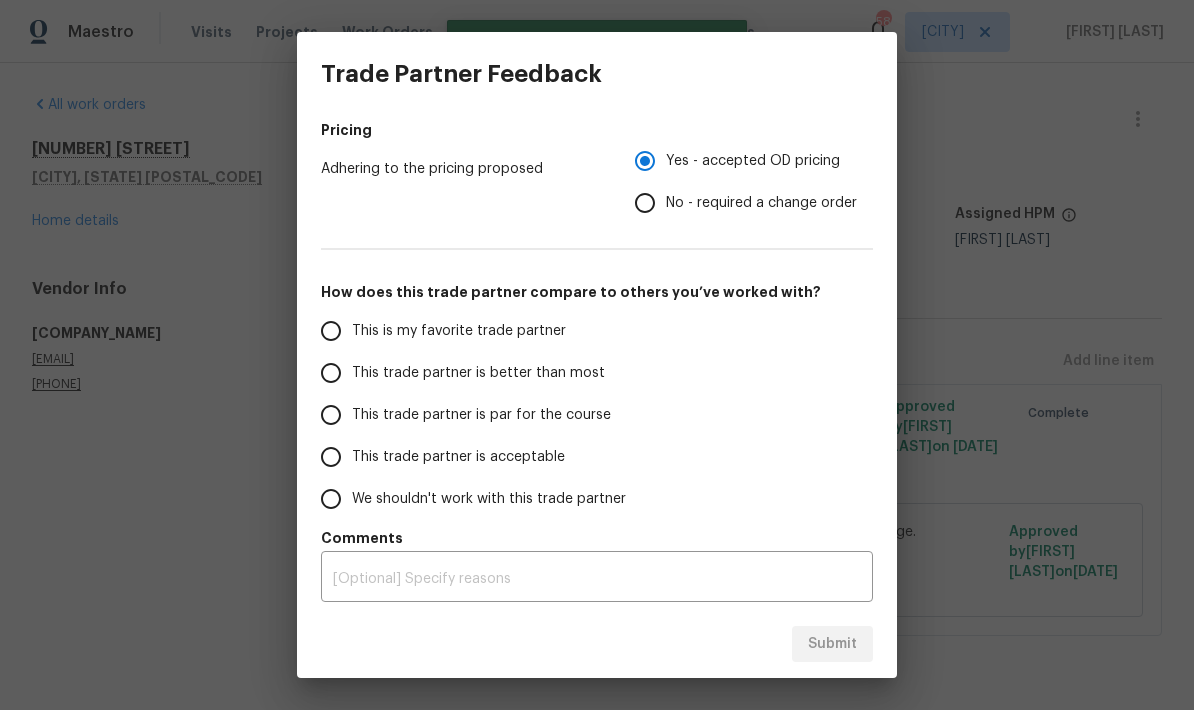 scroll, scrollTop: 305, scrollLeft: 0, axis: vertical 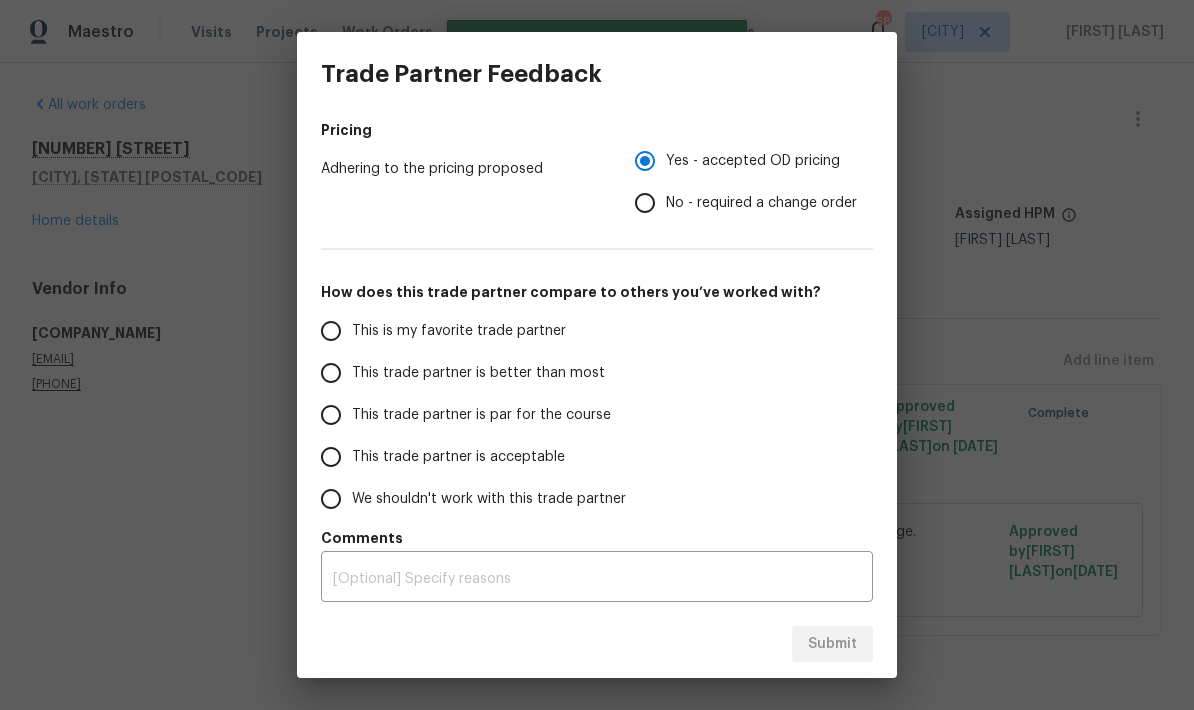 click on "This is my favorite trade partner" at bounding box center [331, 331] 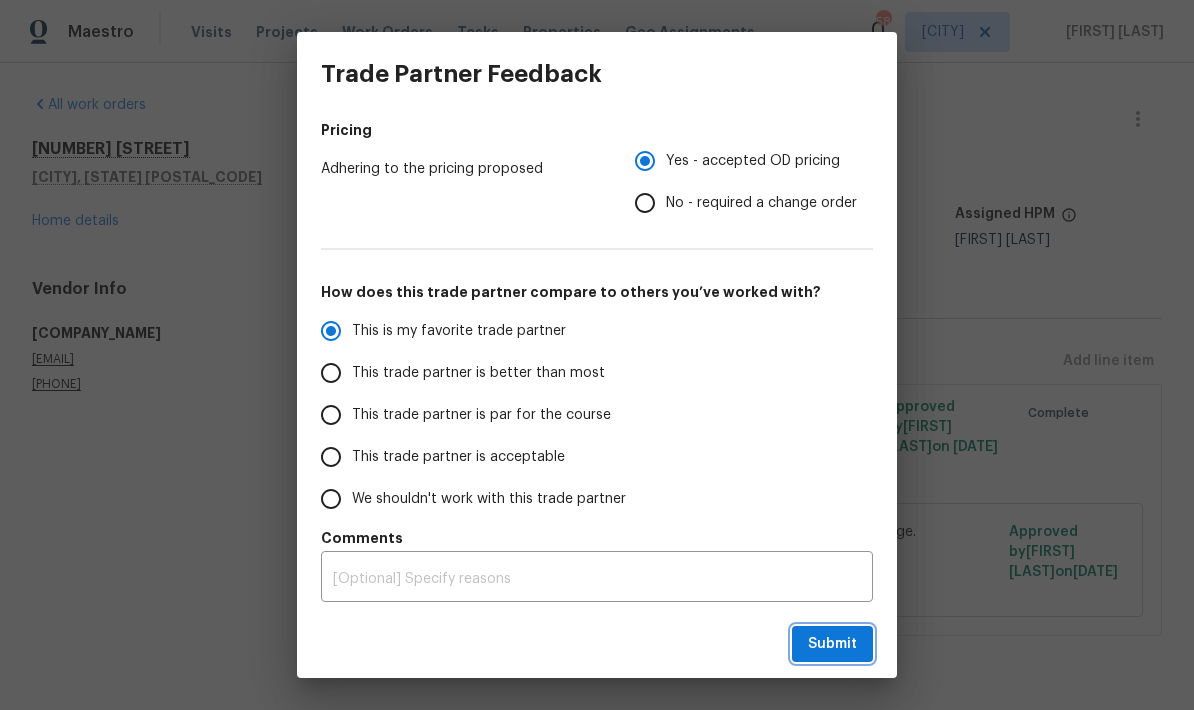 click on "Submit" at bounding box center [832, 644] 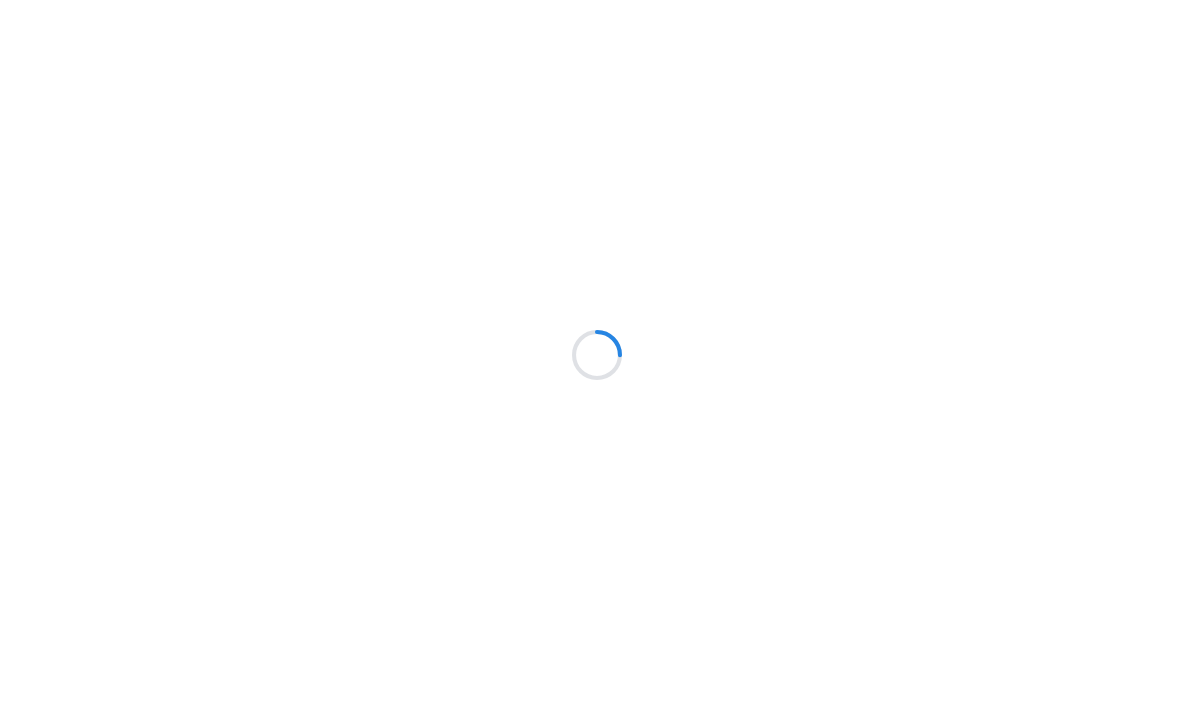 scroll, scrollTop: 0, scrollLeft: 0, axis: both 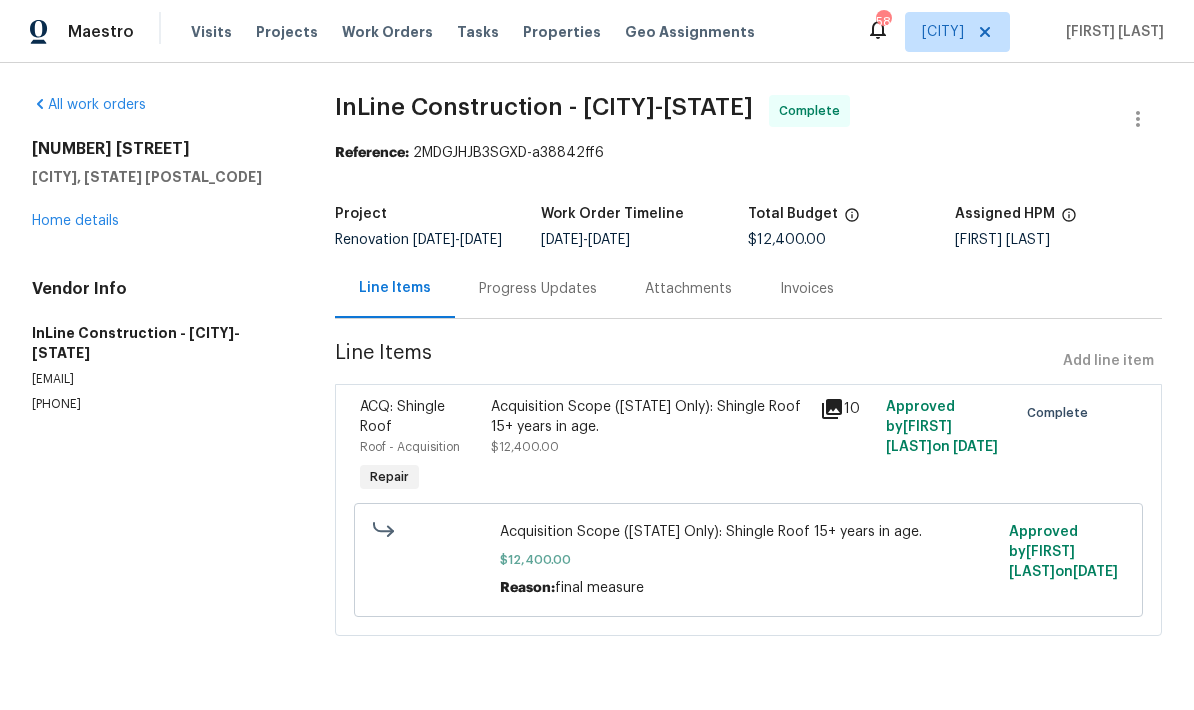 click on "Home details" at bounding box center [75, 221] 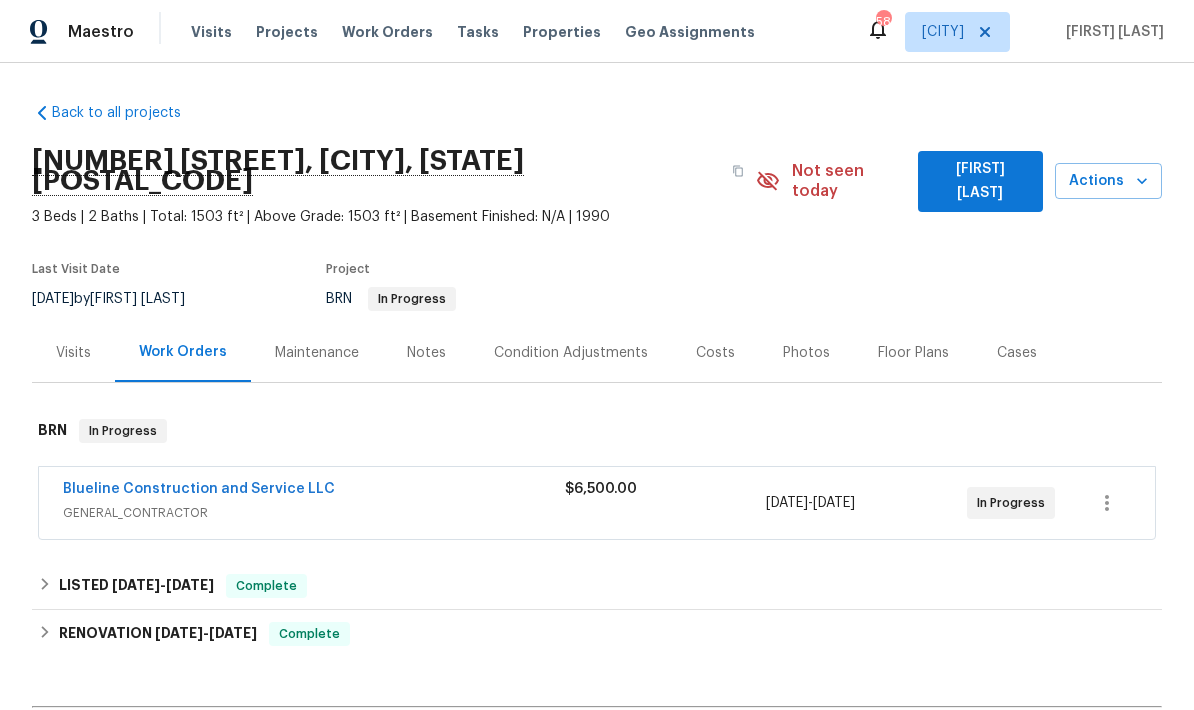 click on "Mark Seen" at bounding box center (980, 181) 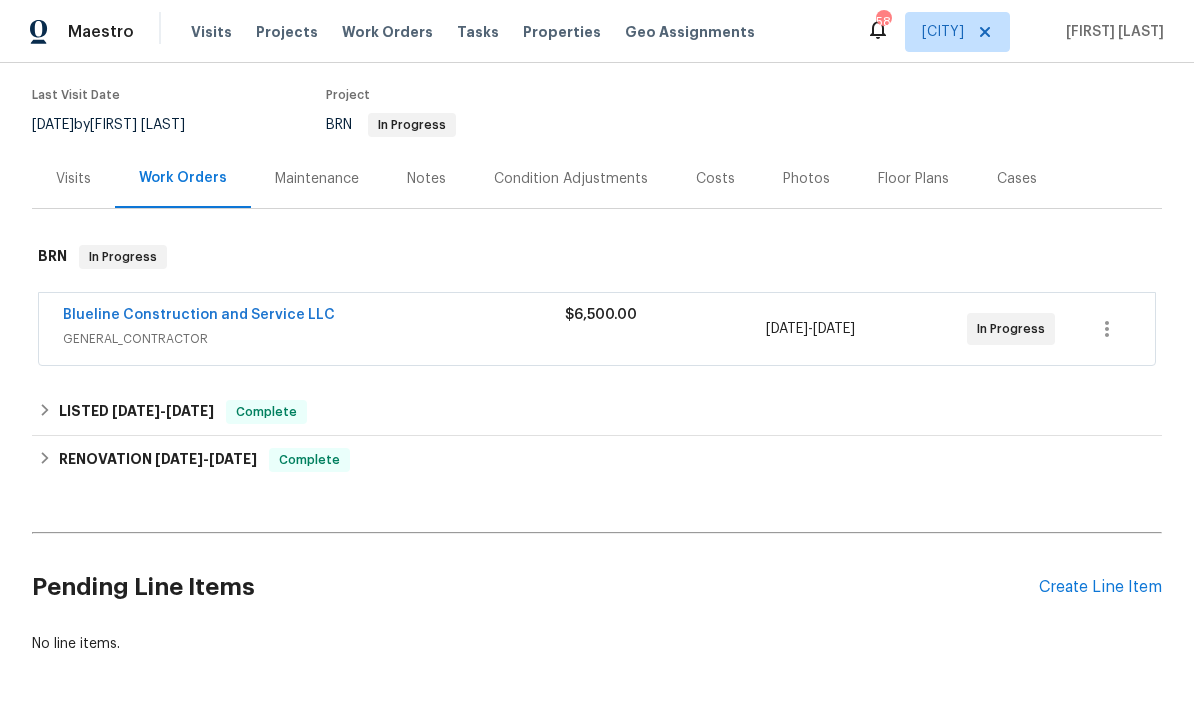 scroll, scrollTop: 153, scrollLeft: 0, axis: vertical 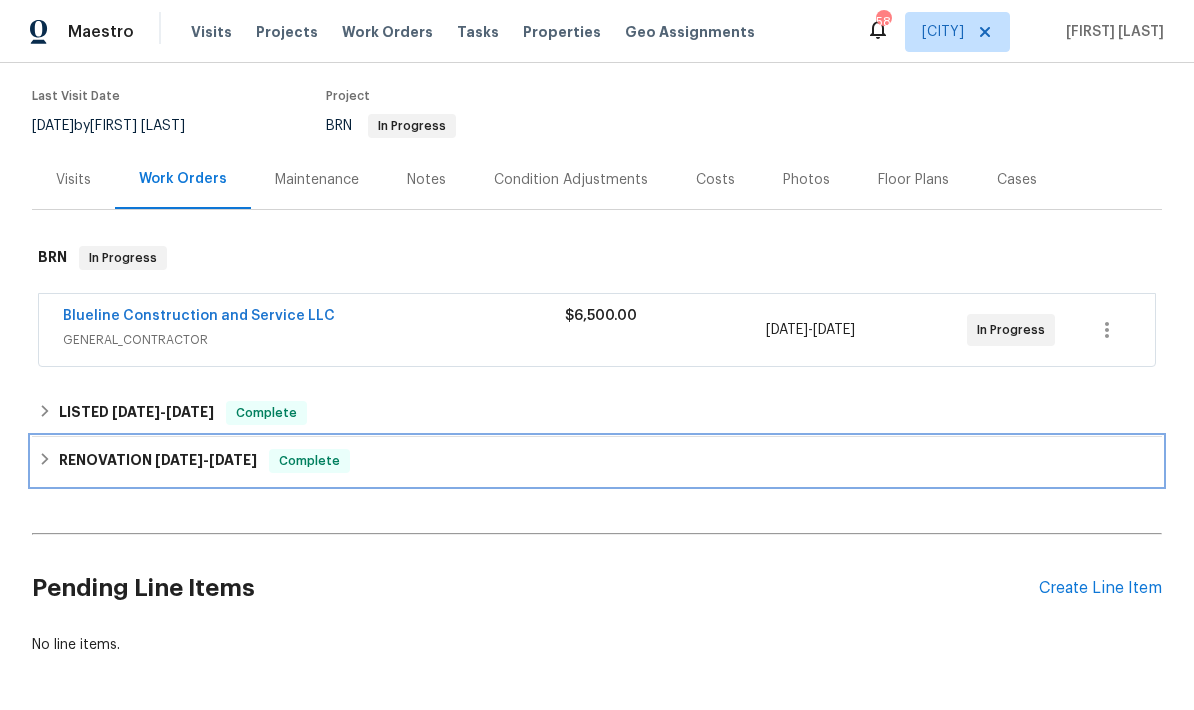 click on "RENOVATION   7/7/25  -  8/7/25 Complete" at bounding box center [597, 461] 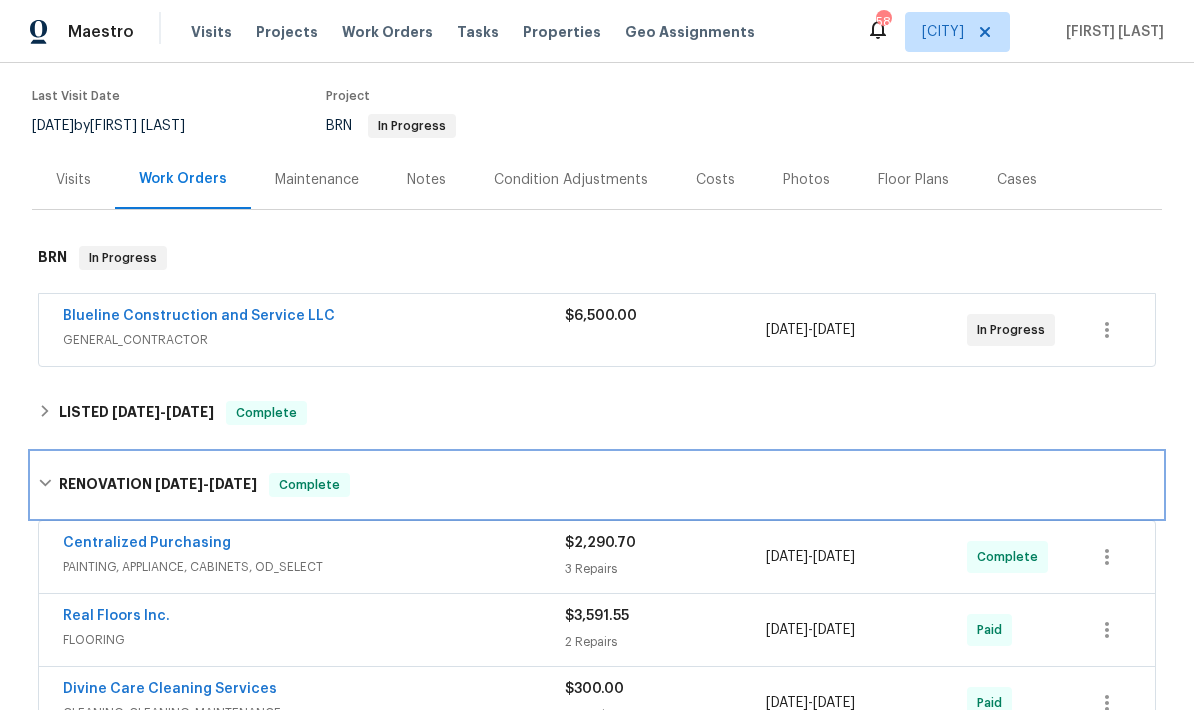 click on "RENOVATION   7/7/25  -  8/7/25 Complete" at bounding box center (597, 485) 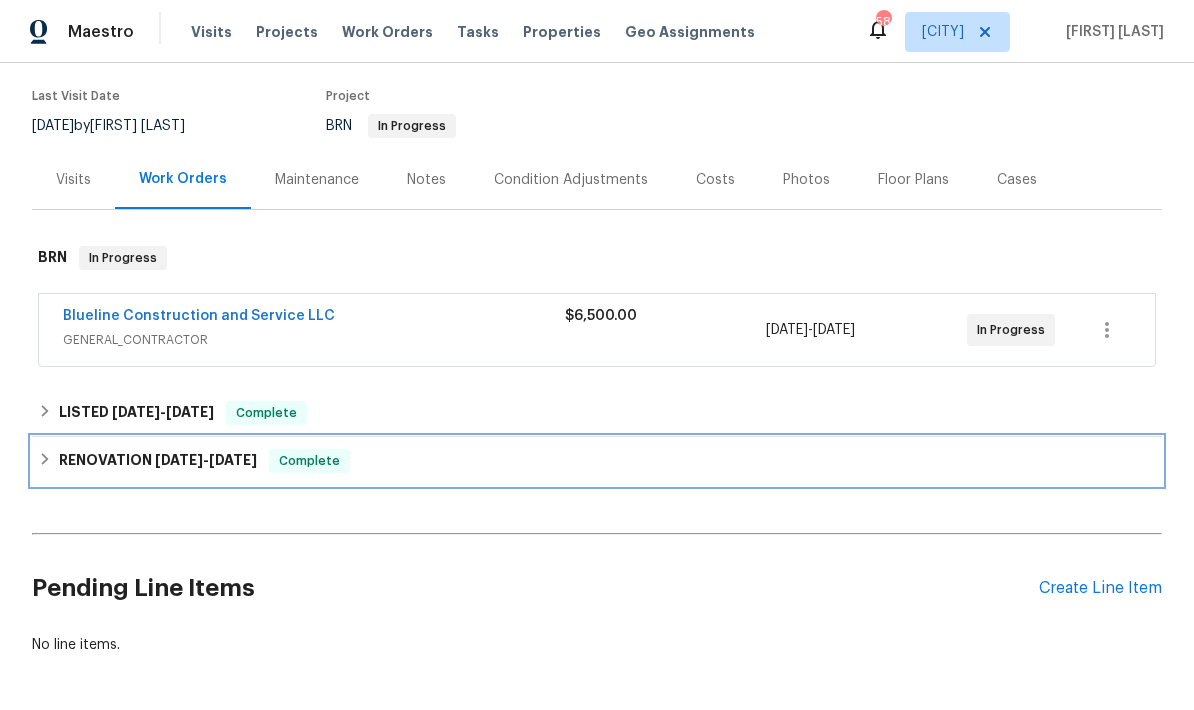 click on "RENOVATION   7/7/25  -  8/7/25 Complete" at bounding box center [597, 461] 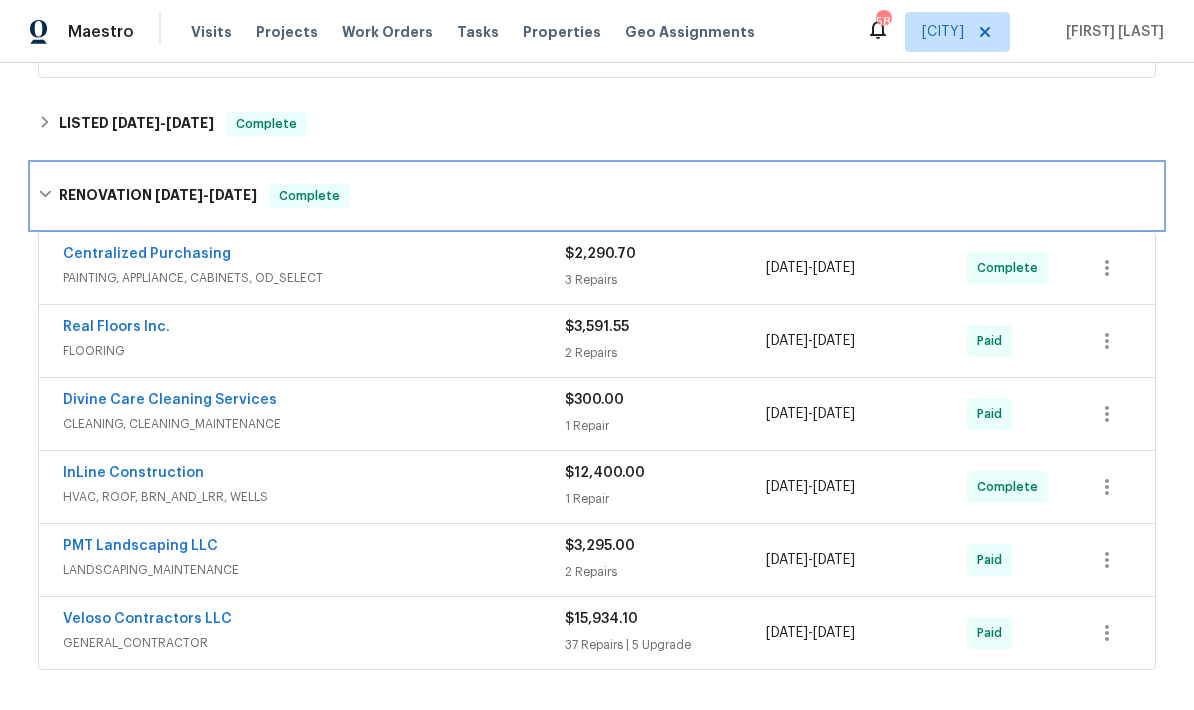 scroll, scrollTop: 442, scrollLeft: 0, axis: vertical 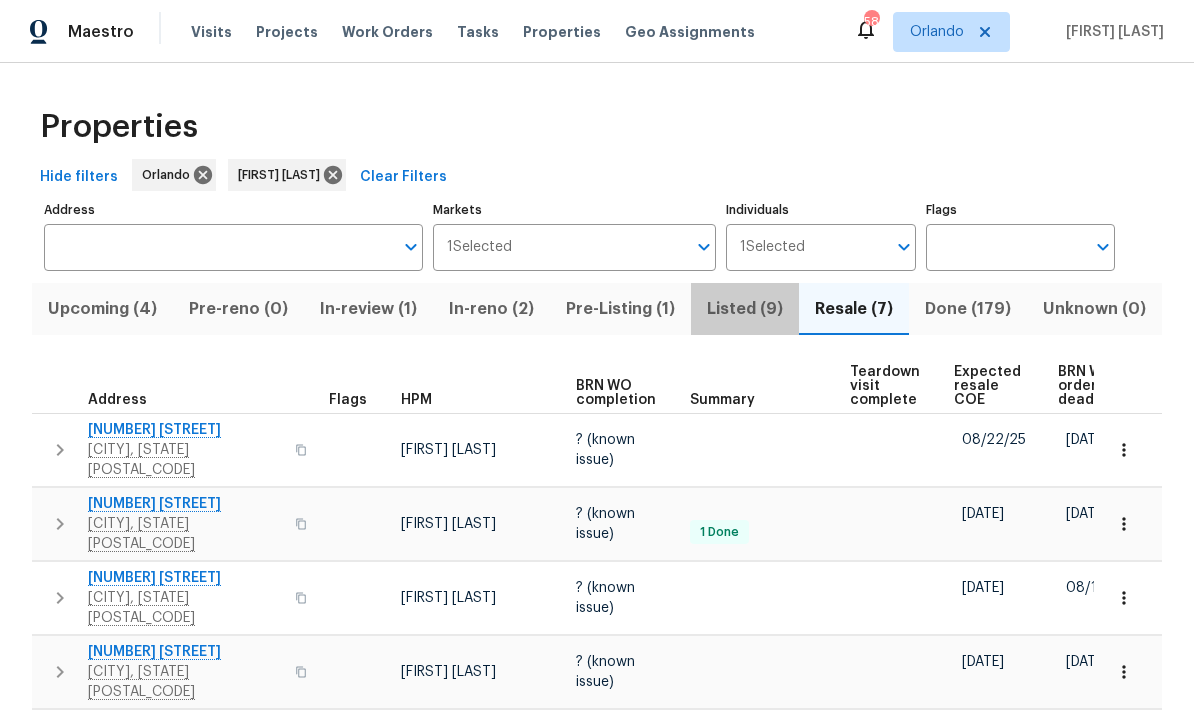 click on "Listed (9)" at bounding box center [745, 309] 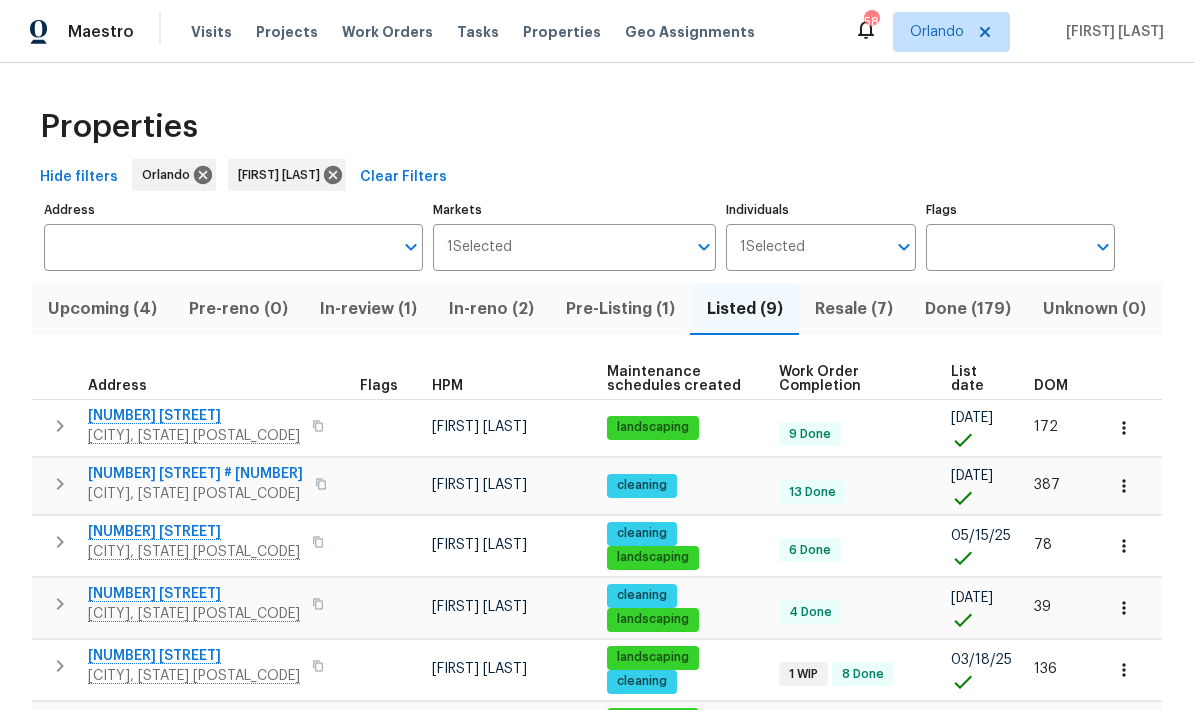 scroll, scrollTop: 0, scrollLeft: 0, axis: both 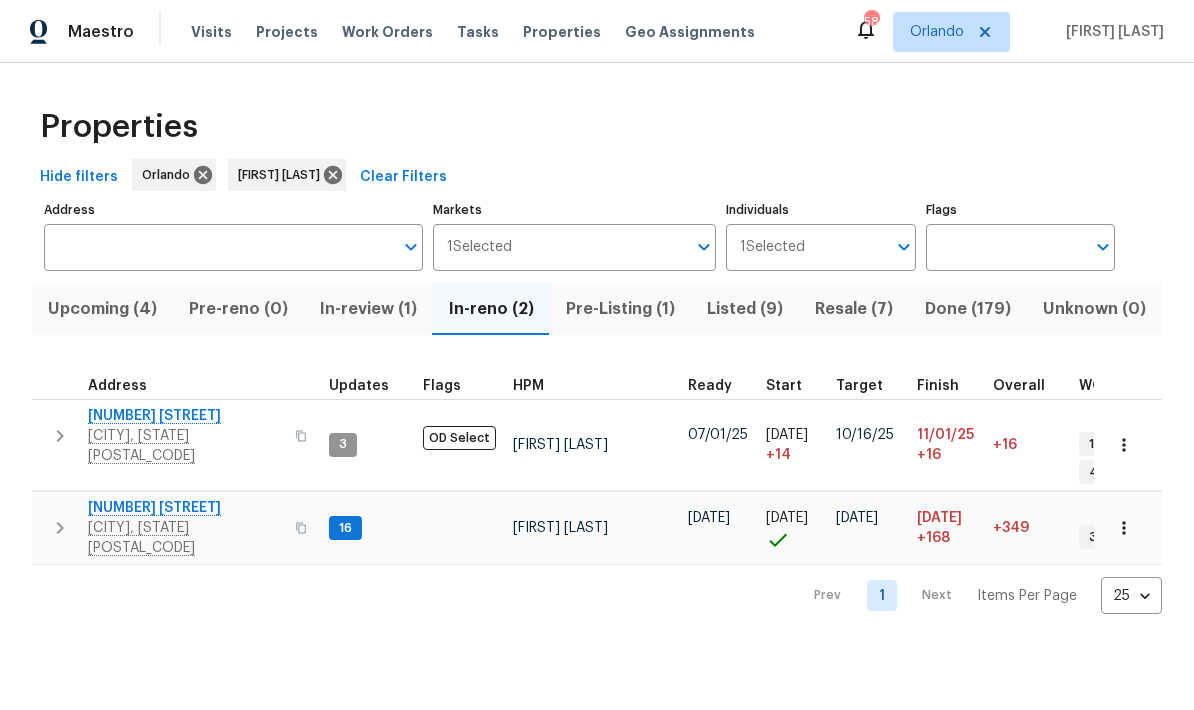 click on "Upcoming (4)" at bounding box center (102, 309) 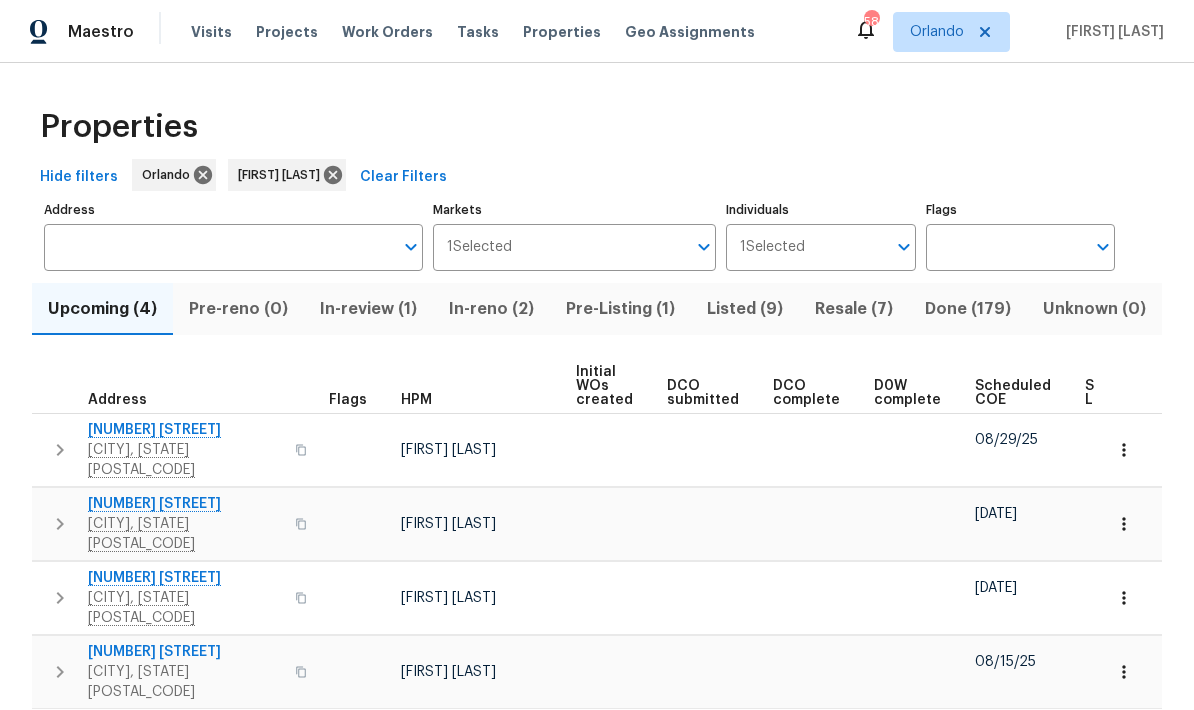 click on "In-reno (2)" at bounding box center (491, 309) 